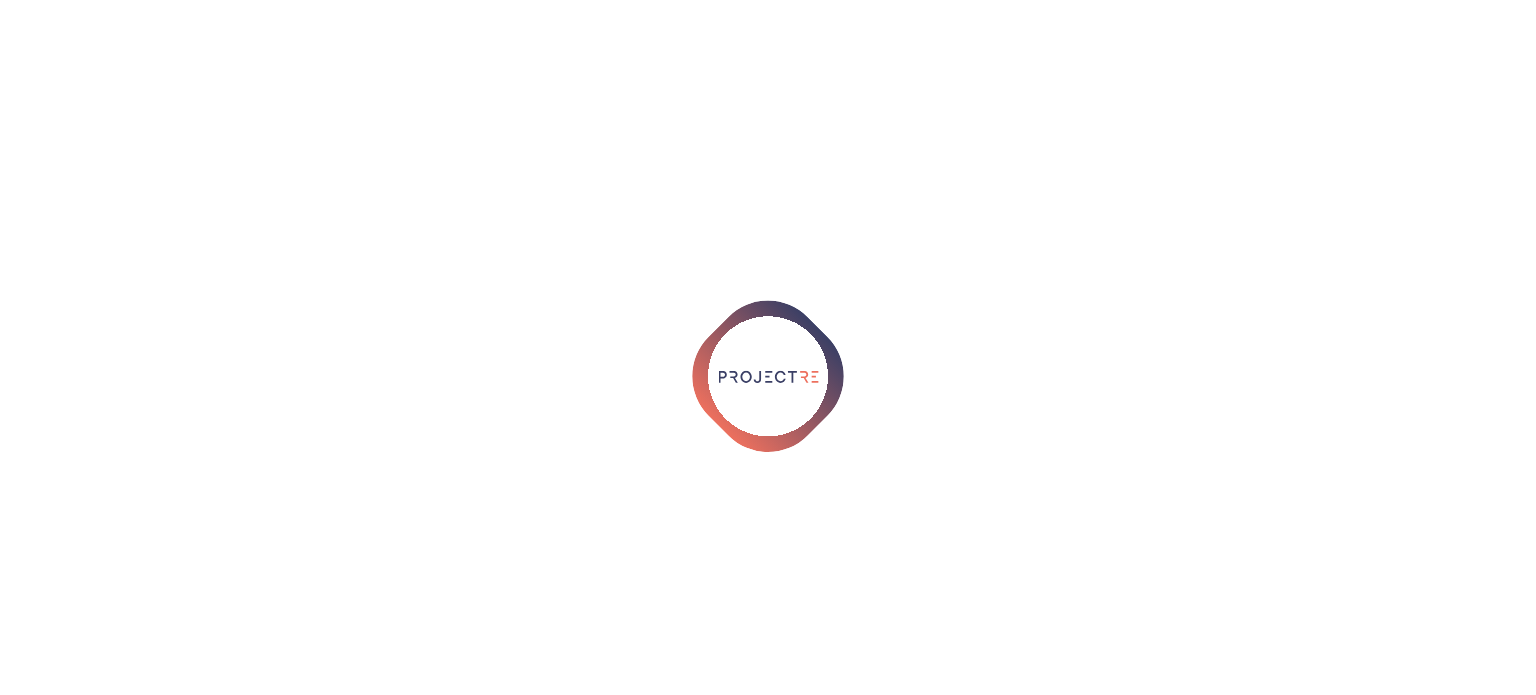 scroll, scrollTop: 0, scrollLeft: 0, axis: both 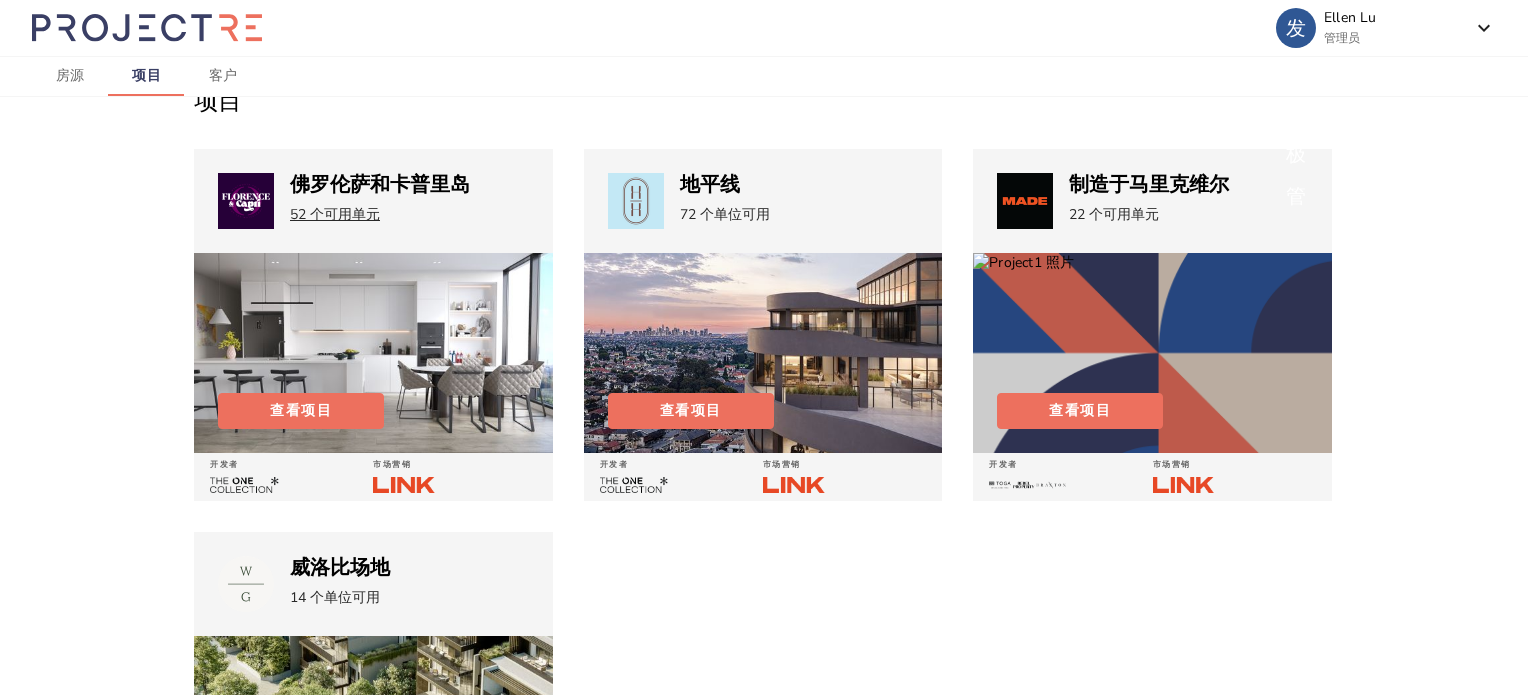 click on "52 个 可用单元" at bounding box center (335, 214) 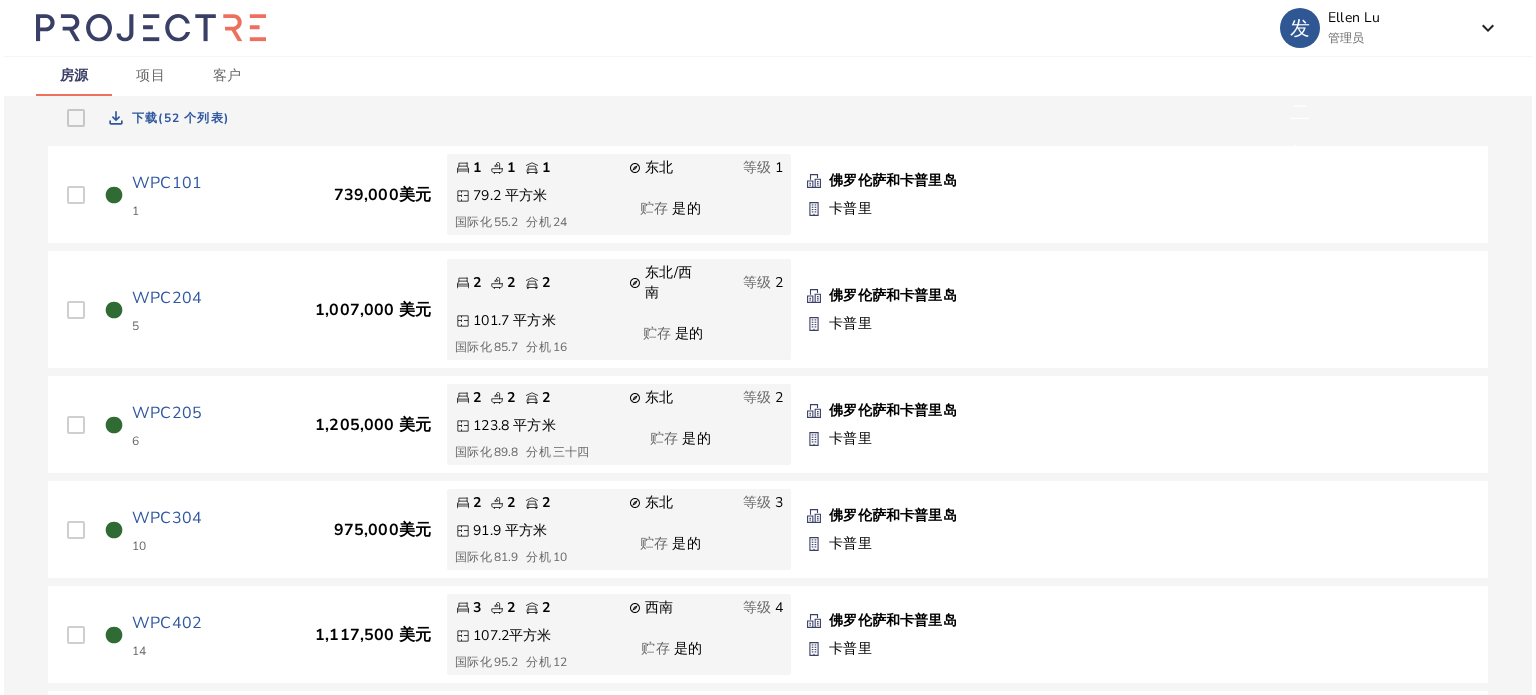 scroll, scrollTop: 230, scrollLeft: 0, axis: vertical 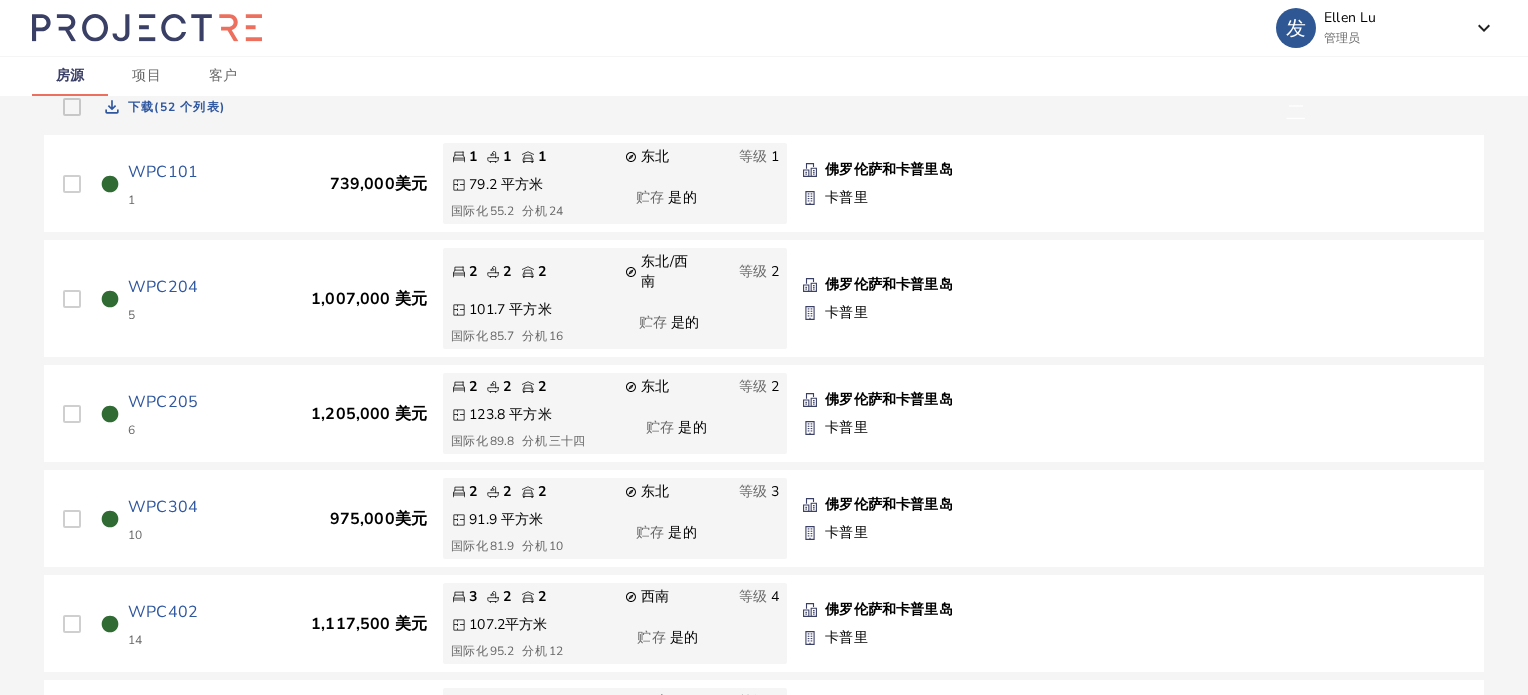 click on "WPC101" at bounding box center (163, 172) 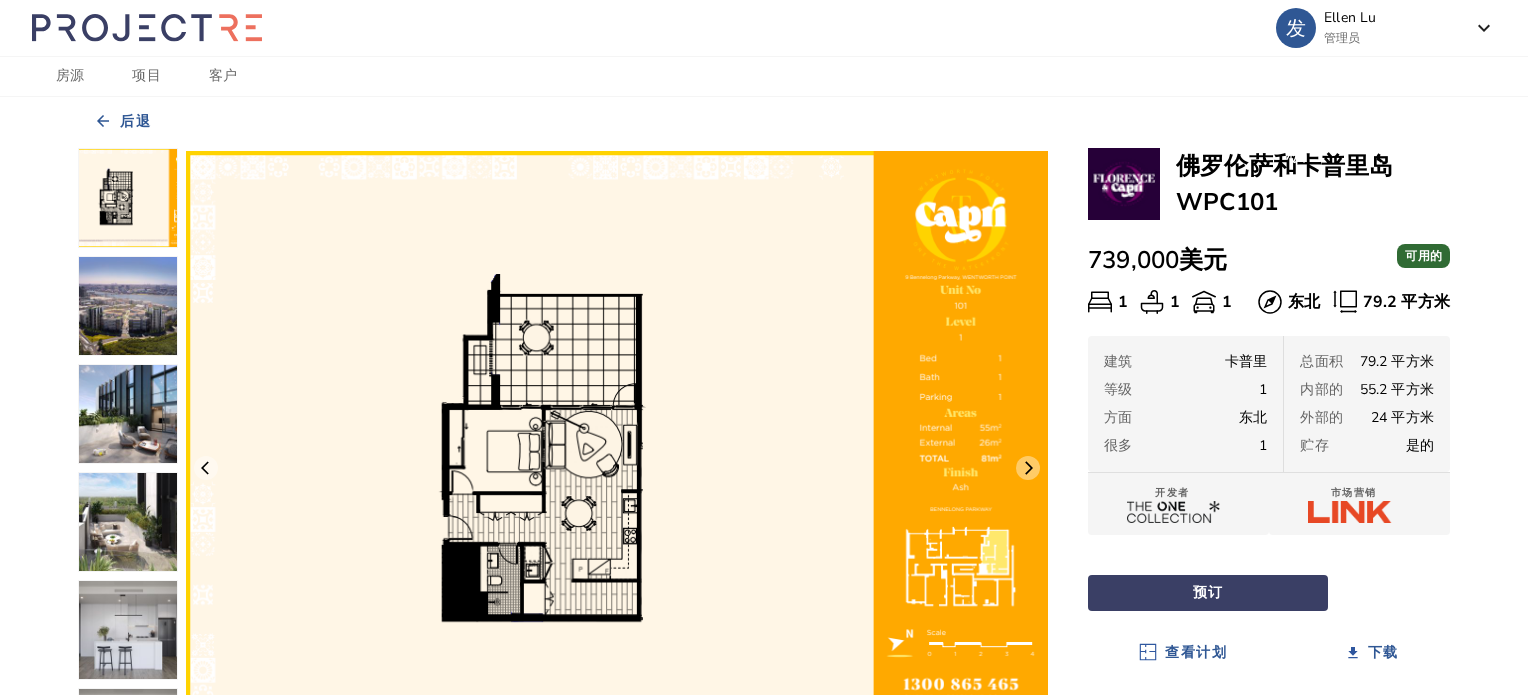 scroll, scrollTop: 4, scrollLeft: 0, axis: vertical 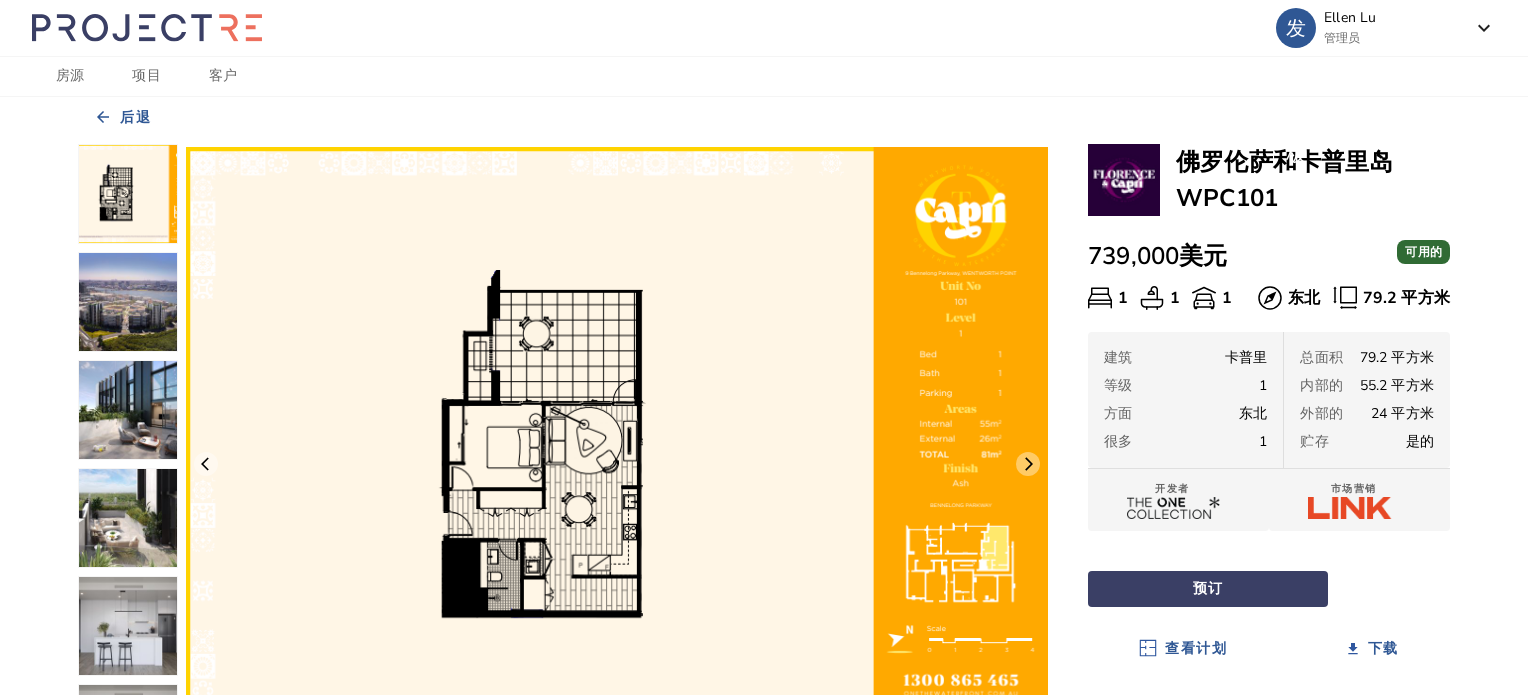 click on "arrow_back 后退" at bounding box center [764, 118] 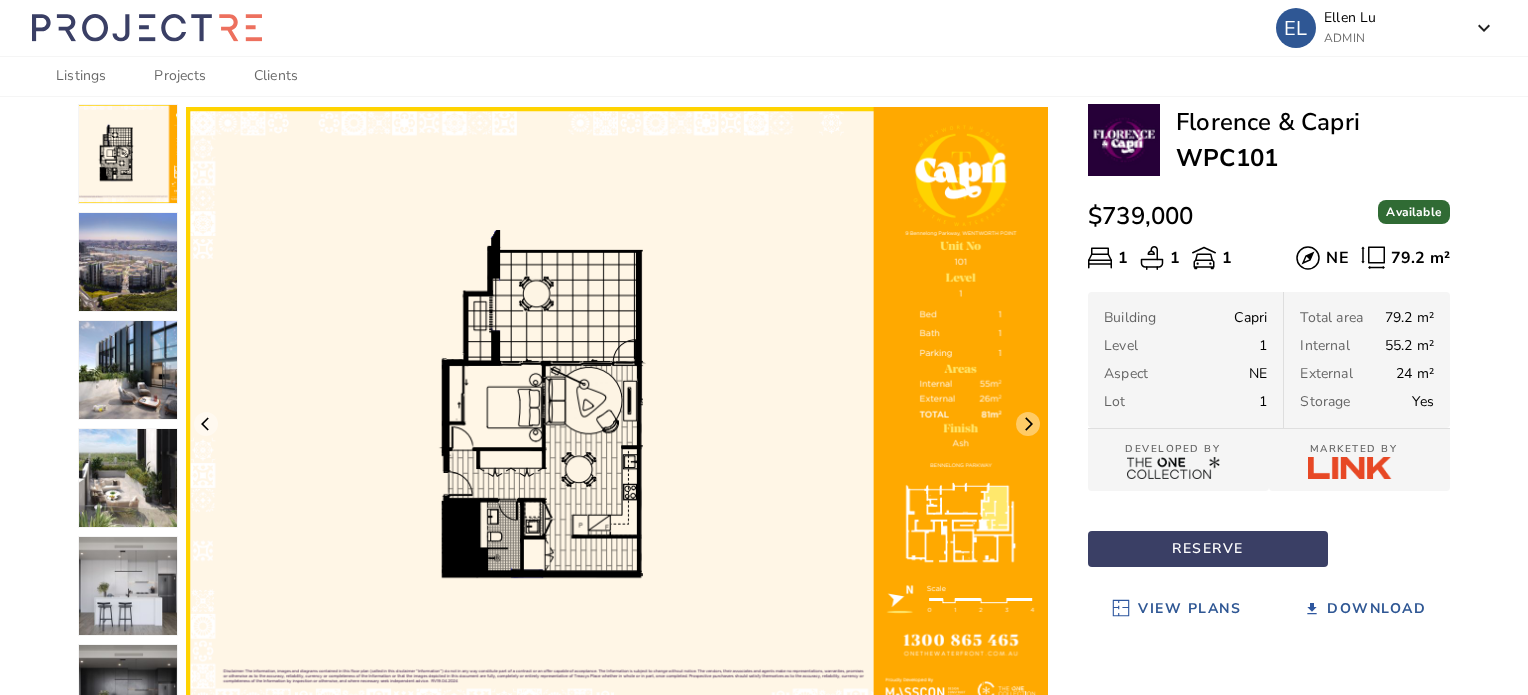 scroll, scrollTop: 36, scrollLeft: 0, axis: vertical 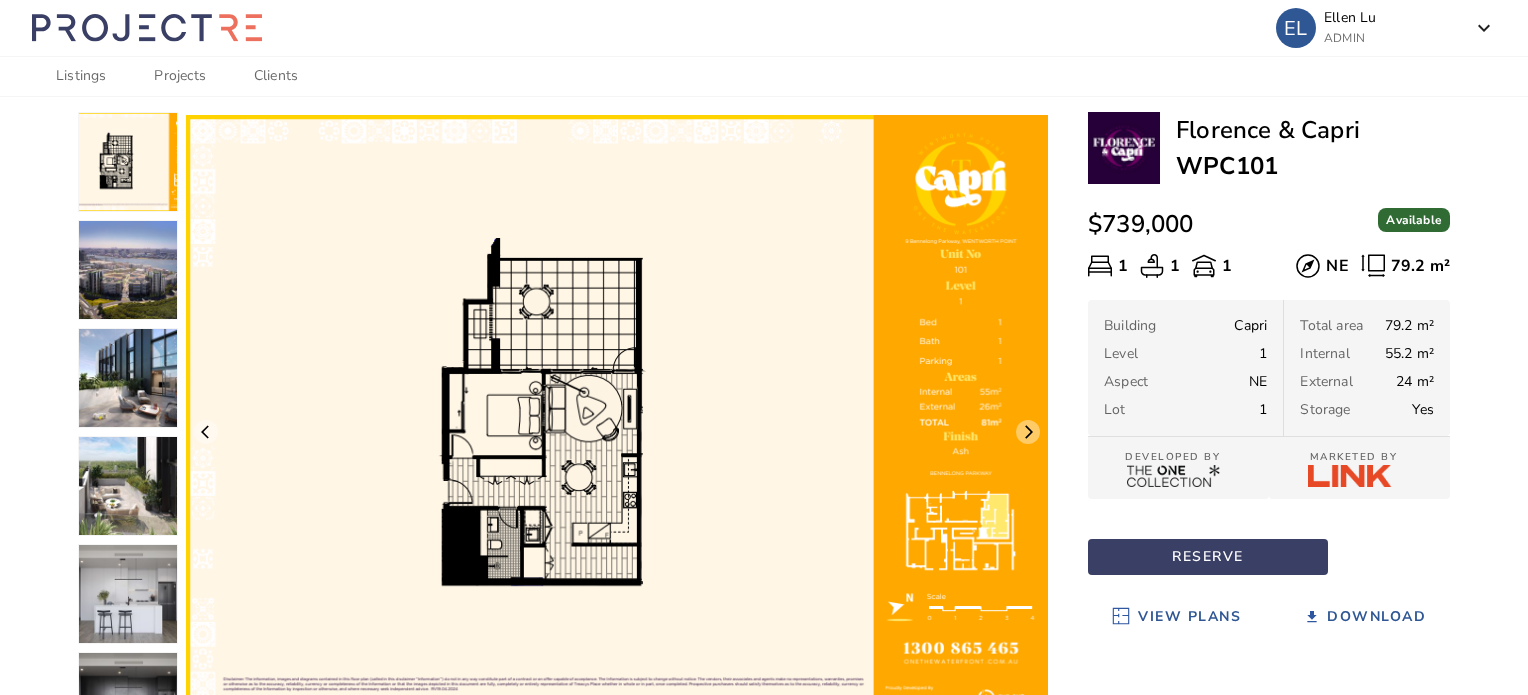click on "dehaze  EL   Ellen Lu ADMIN keyboard_arrow_down Leading Capital Group ADMIN logout Logout of all accounts" at bounding box center [764, 28] 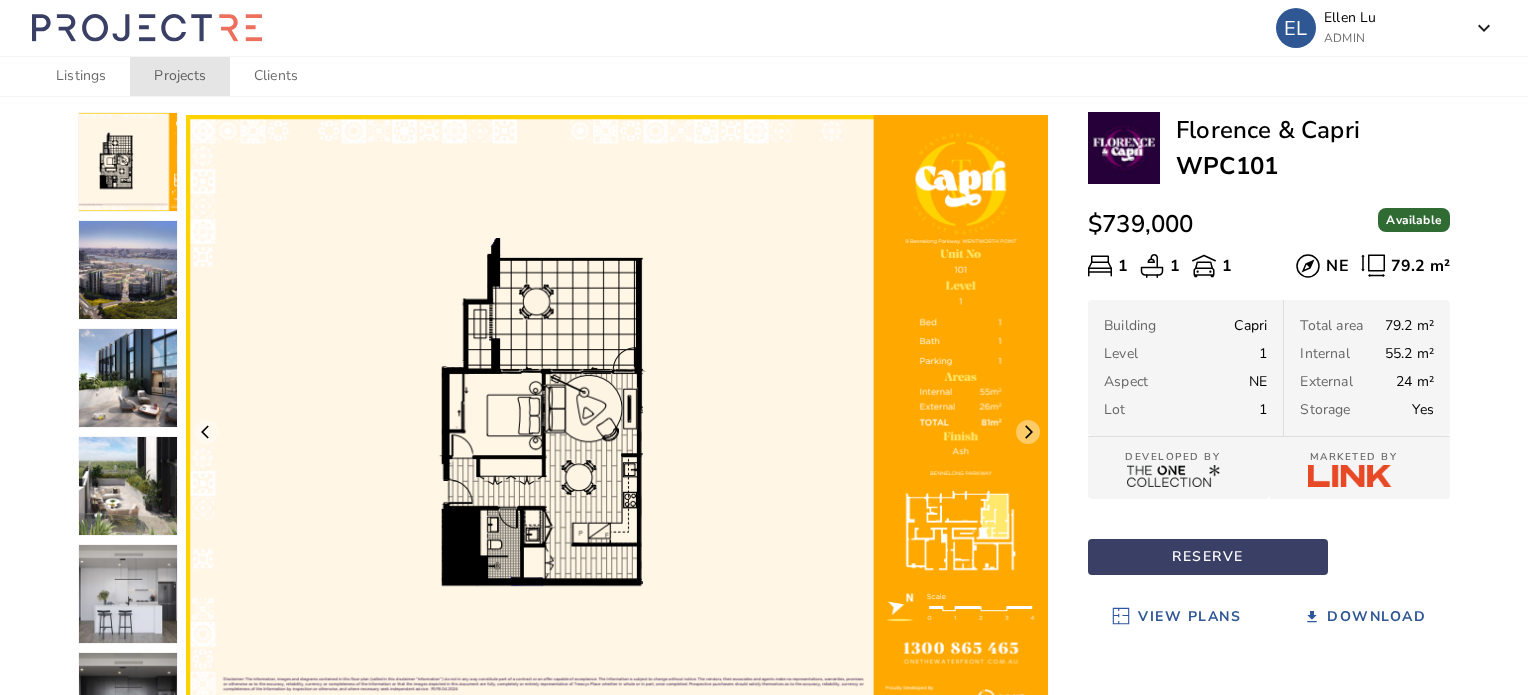 click on "Projects" at bounding box center [179, 76] 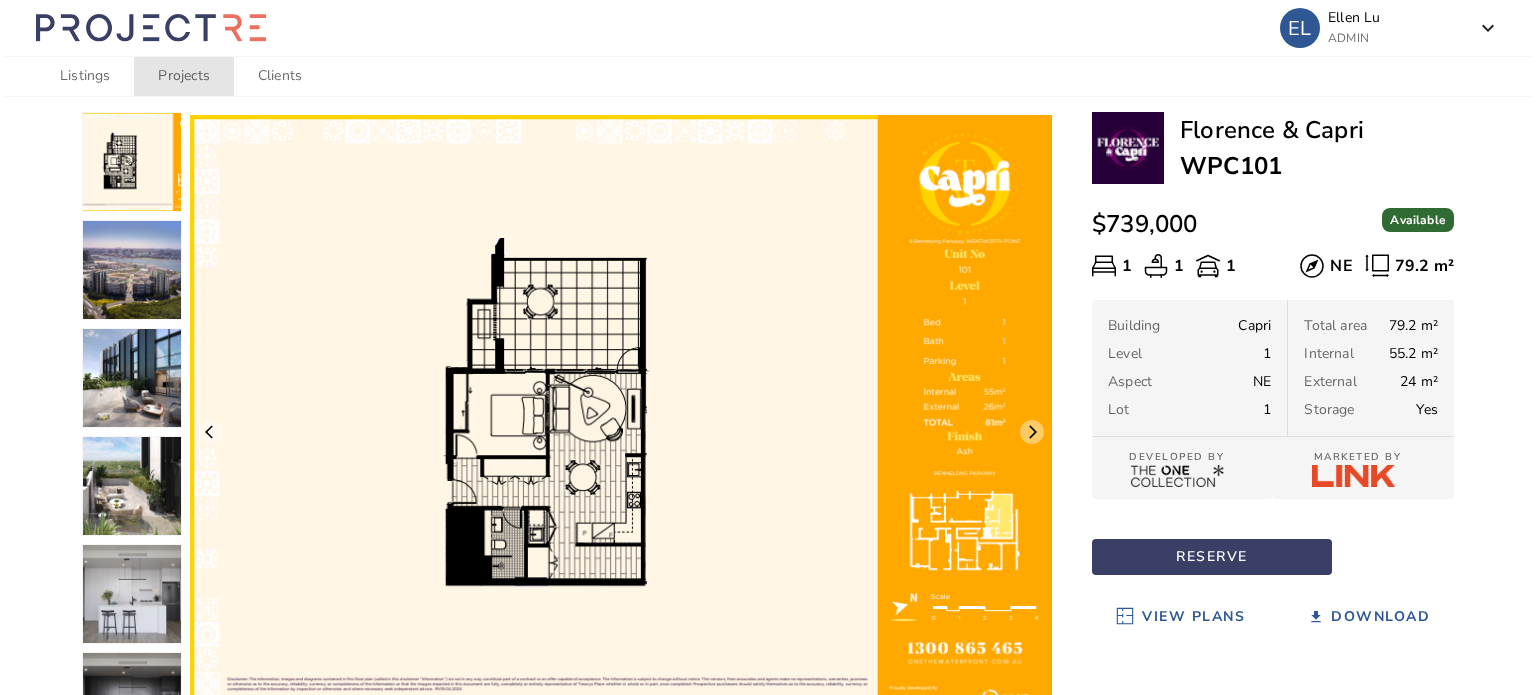 scroll, scrollTop: 0, scrollLeft: 0, axis: both 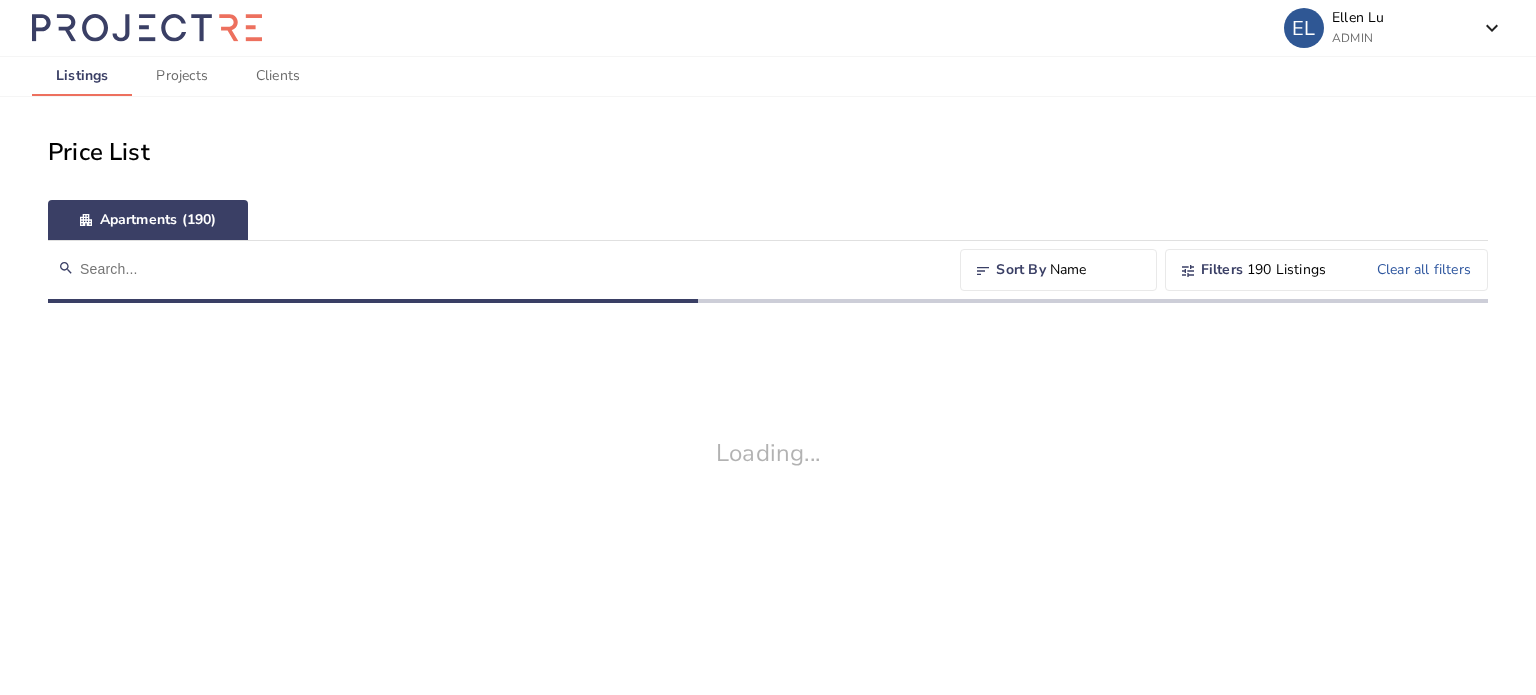click on "Loading..." at bounding box center (768, 453) 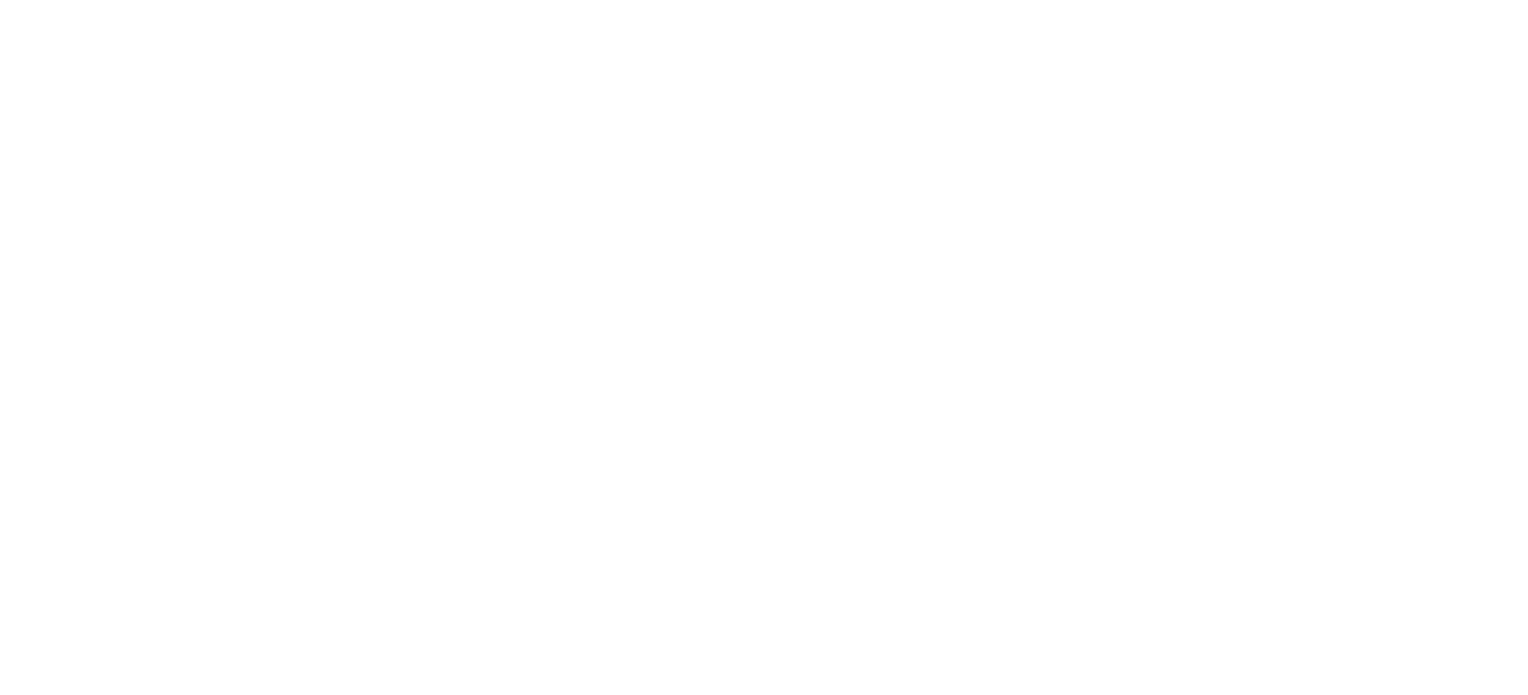 scroll, scrollTop: 0, scrollLeft: 0, axis: both 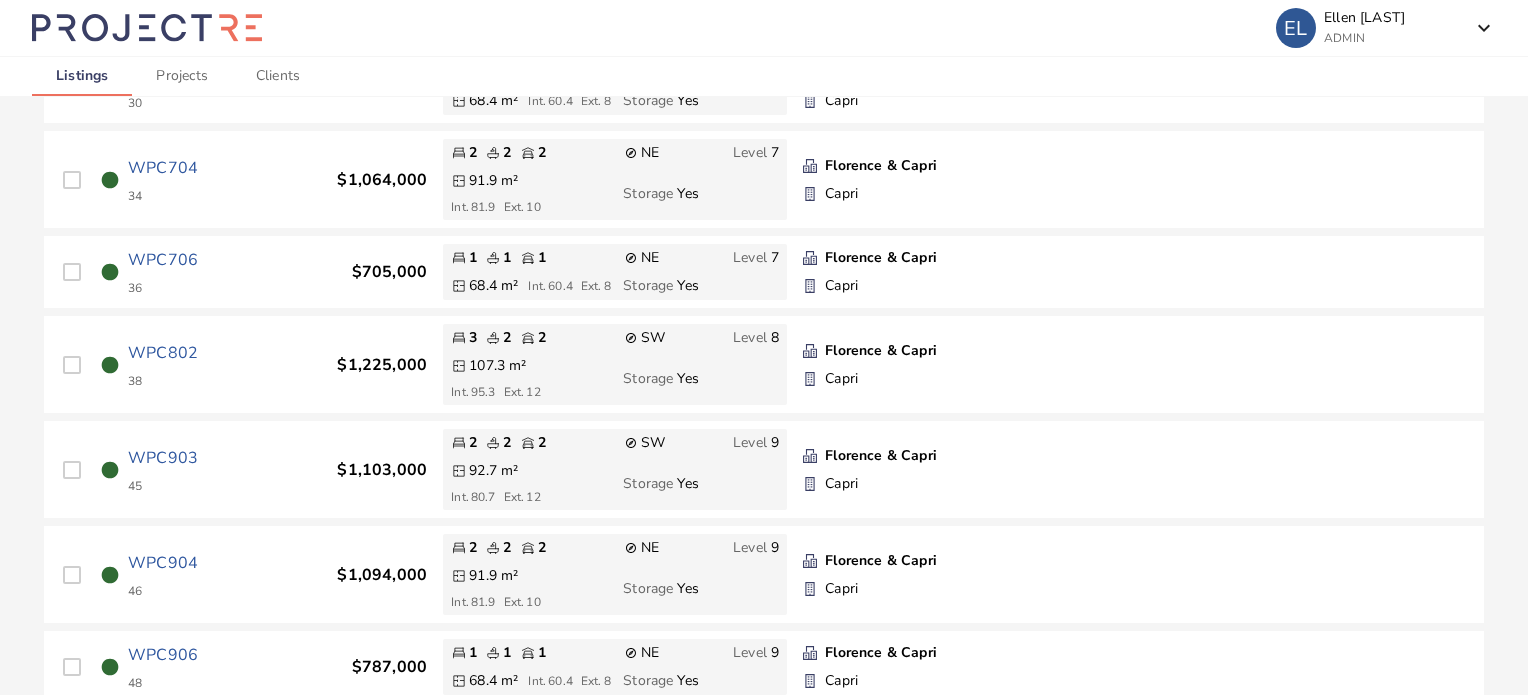 click on "WPC706" at bounding box center [163, 260] 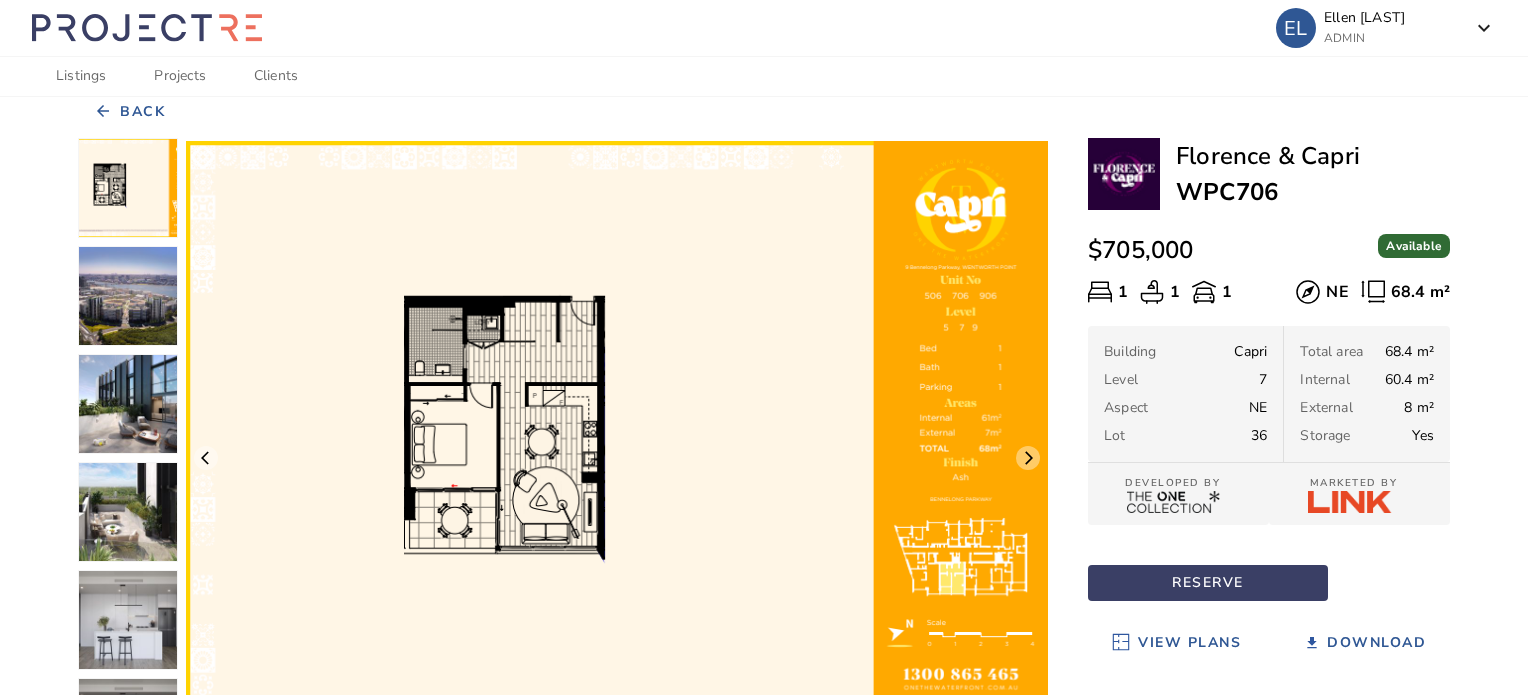 scroll, scrollTop: 16, scrollLeft: 0, axis: vertical 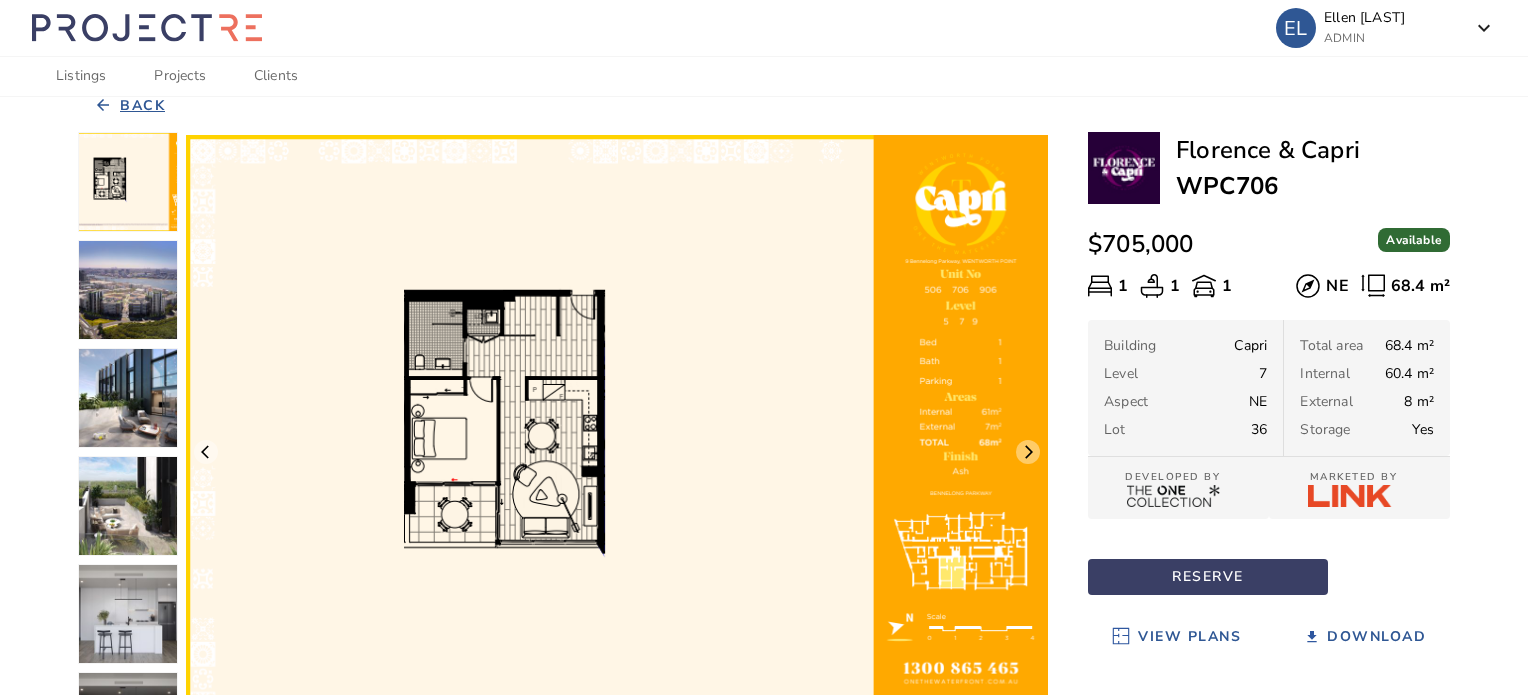 click on "Back" at bounding box center (142, 106) 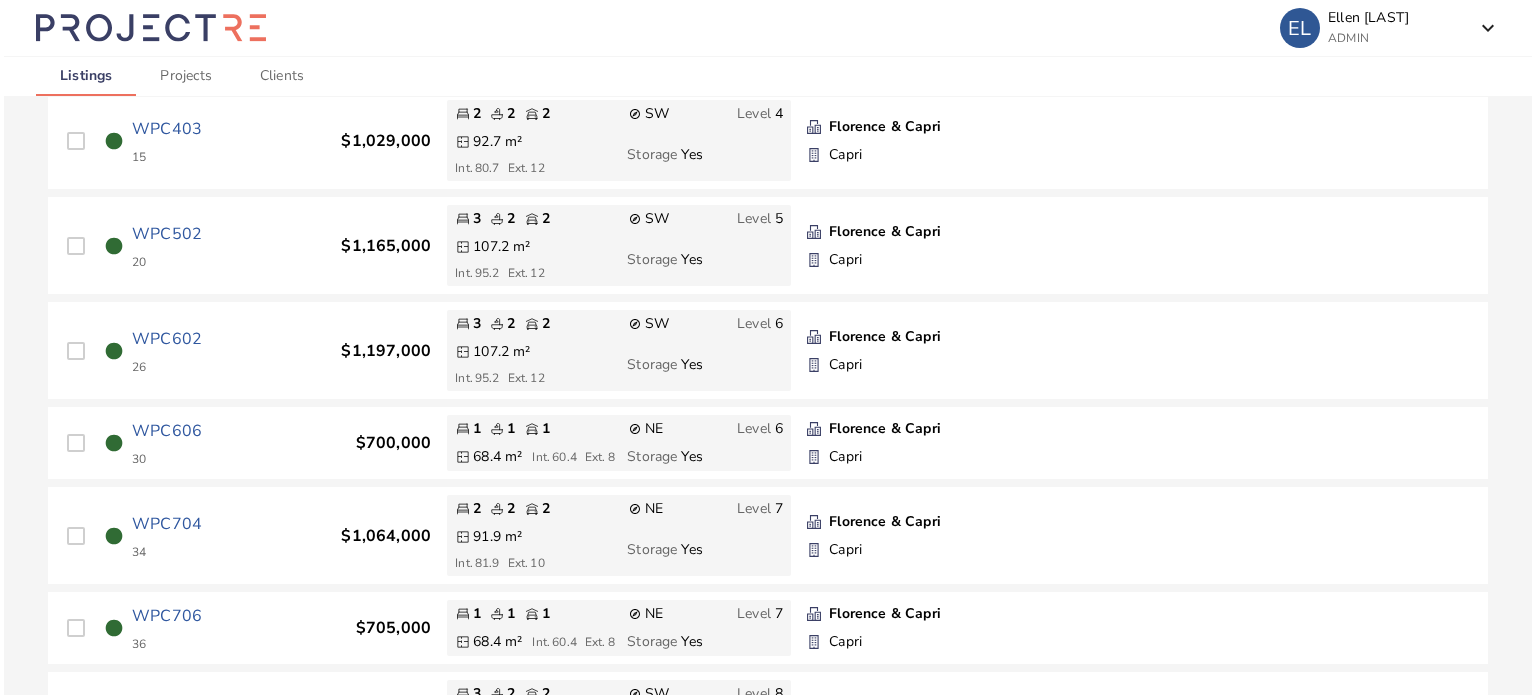 scroll, scrollTop: 799, scrollLeft: 0, axis: vertical 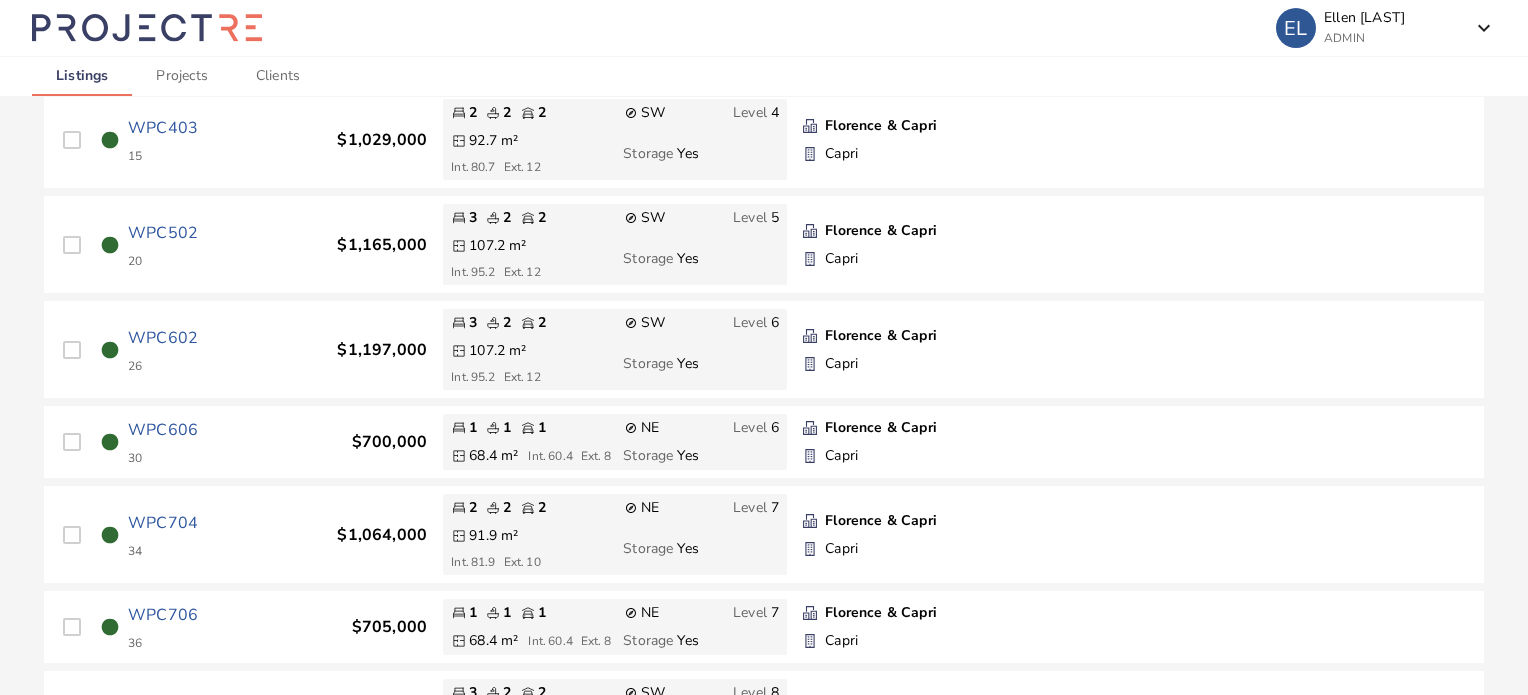 click on "WPC606" at bounding box center [163, 430] 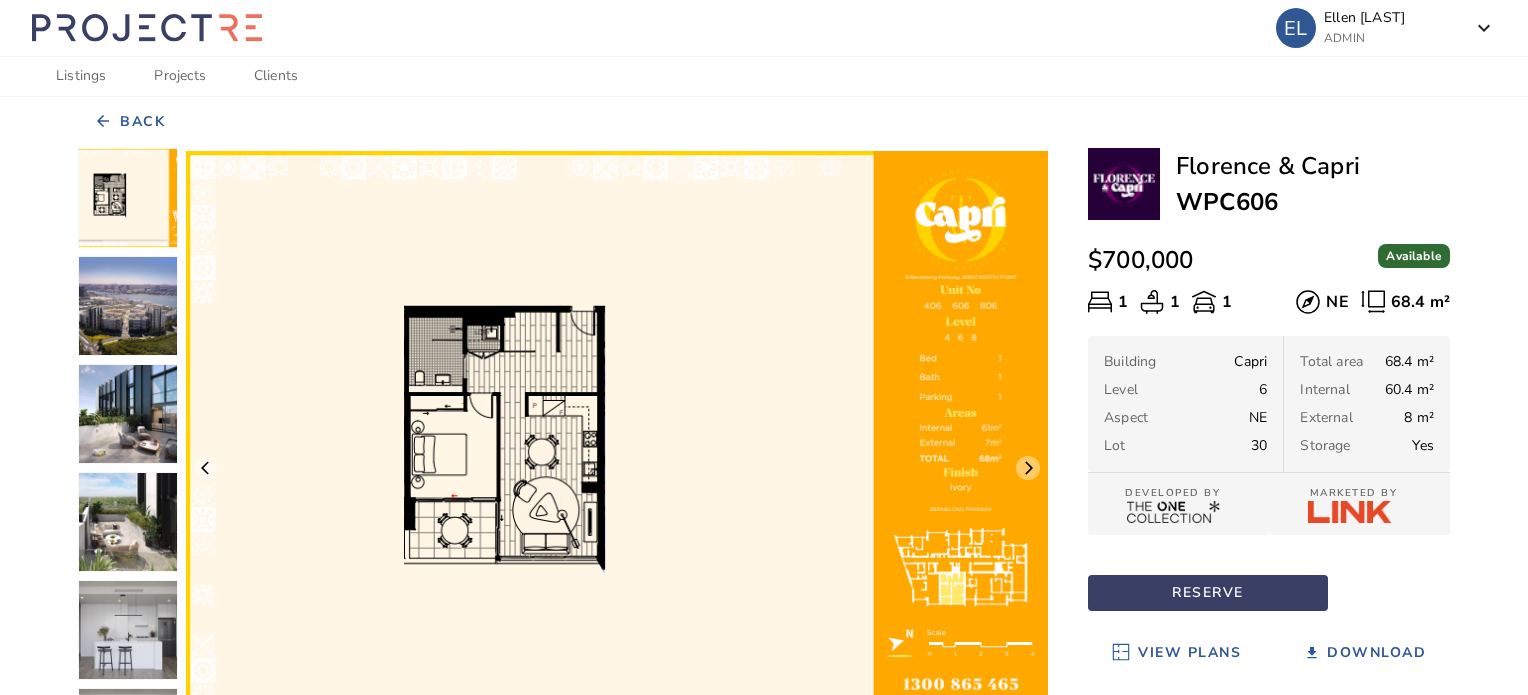 scroll, scrollTop: 59, scrollLeft: 0, axis: vertical 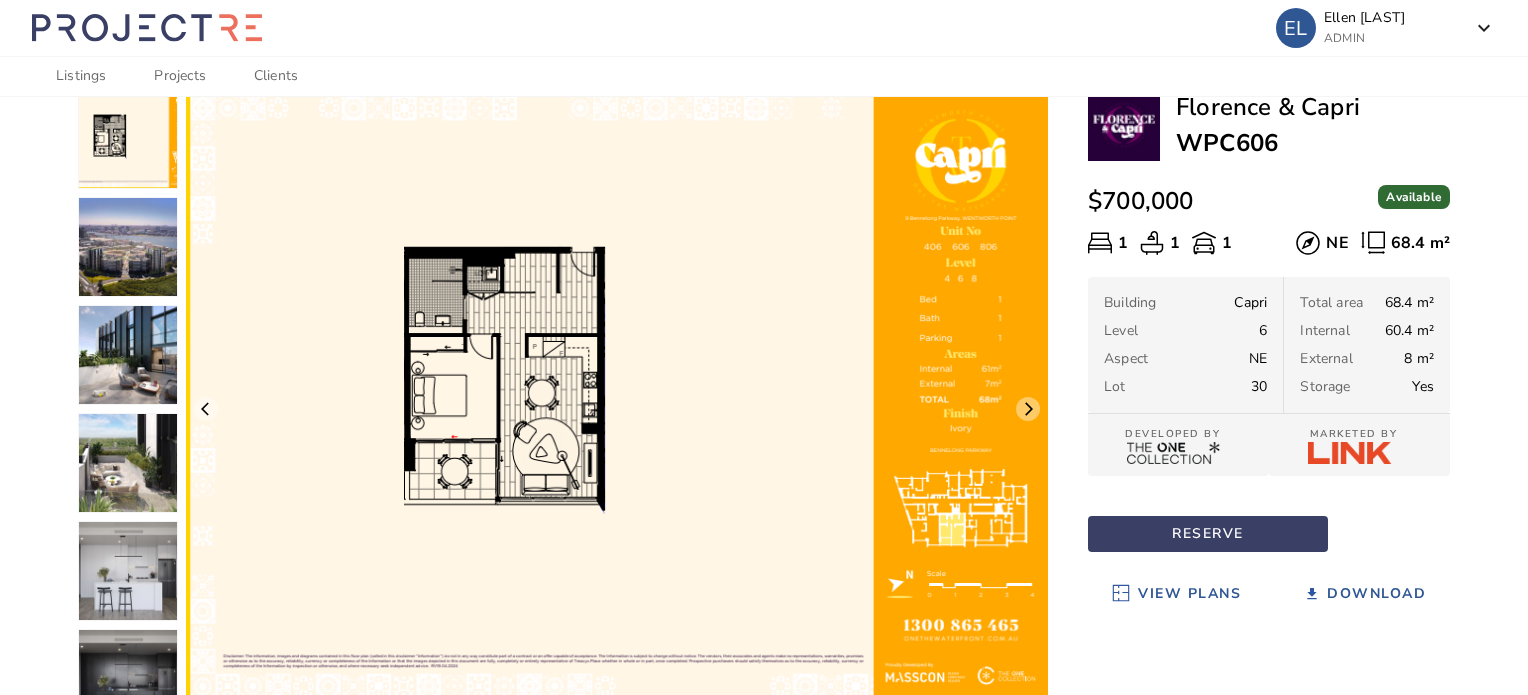 click at bounding box center [617, 396] 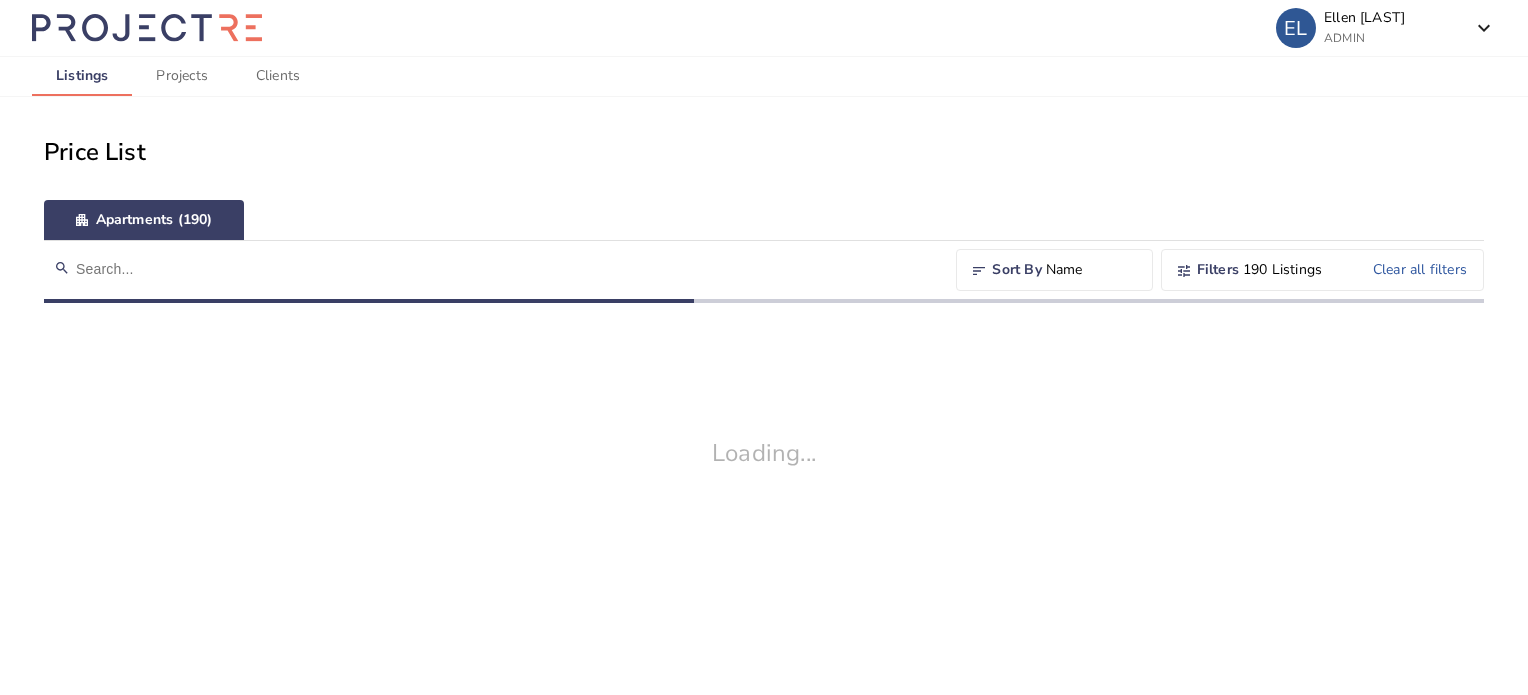 scroll, scrollTop: 0, scrollLeft: 0, axis: both 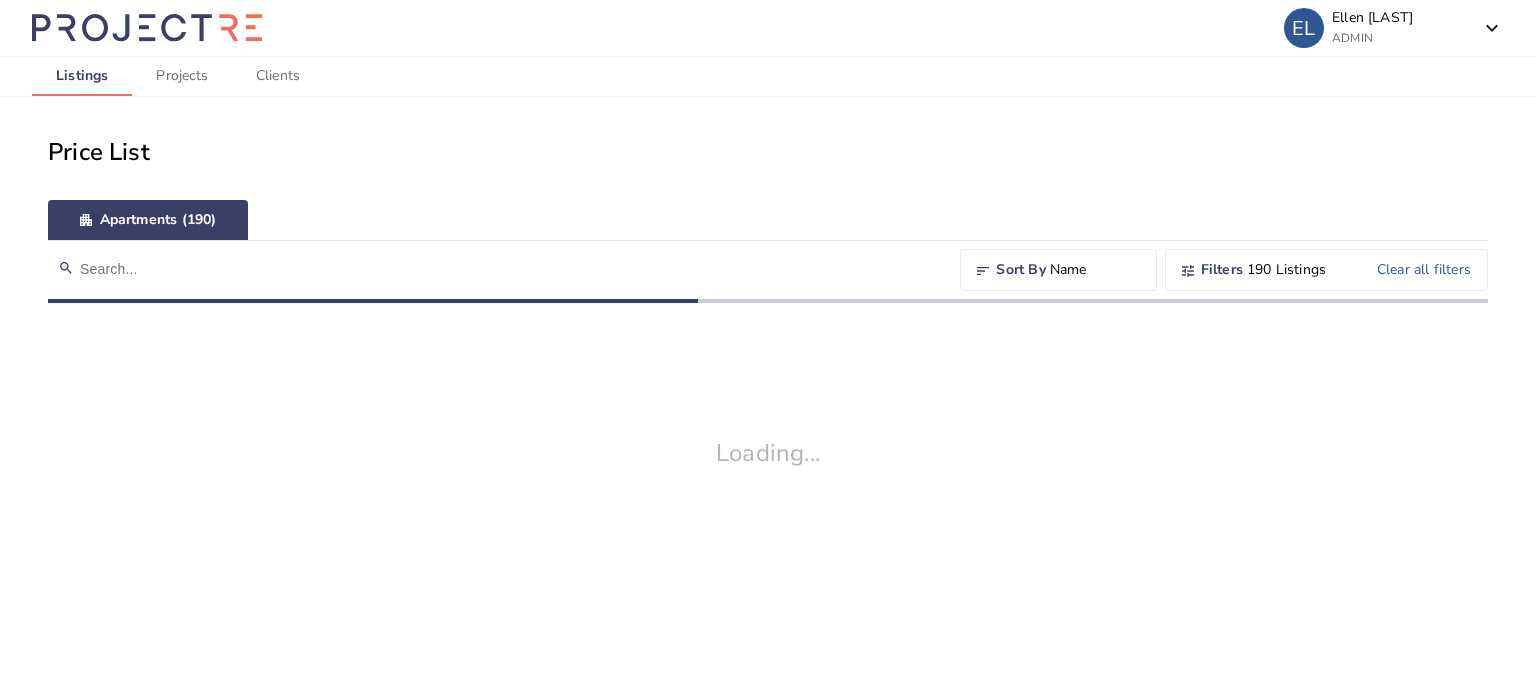 click on "190 Listings" at bounding box center (1292, 270) 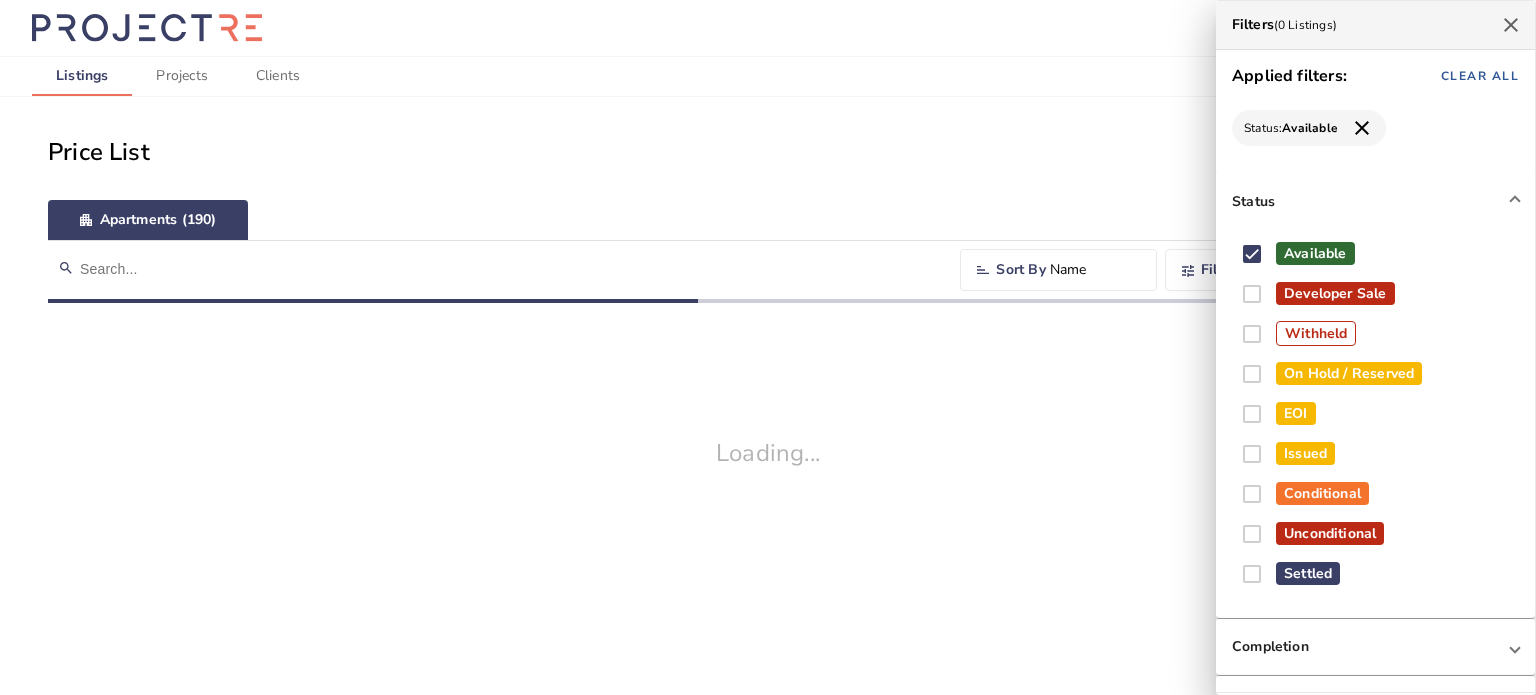 click at bounding box center (768, 347) 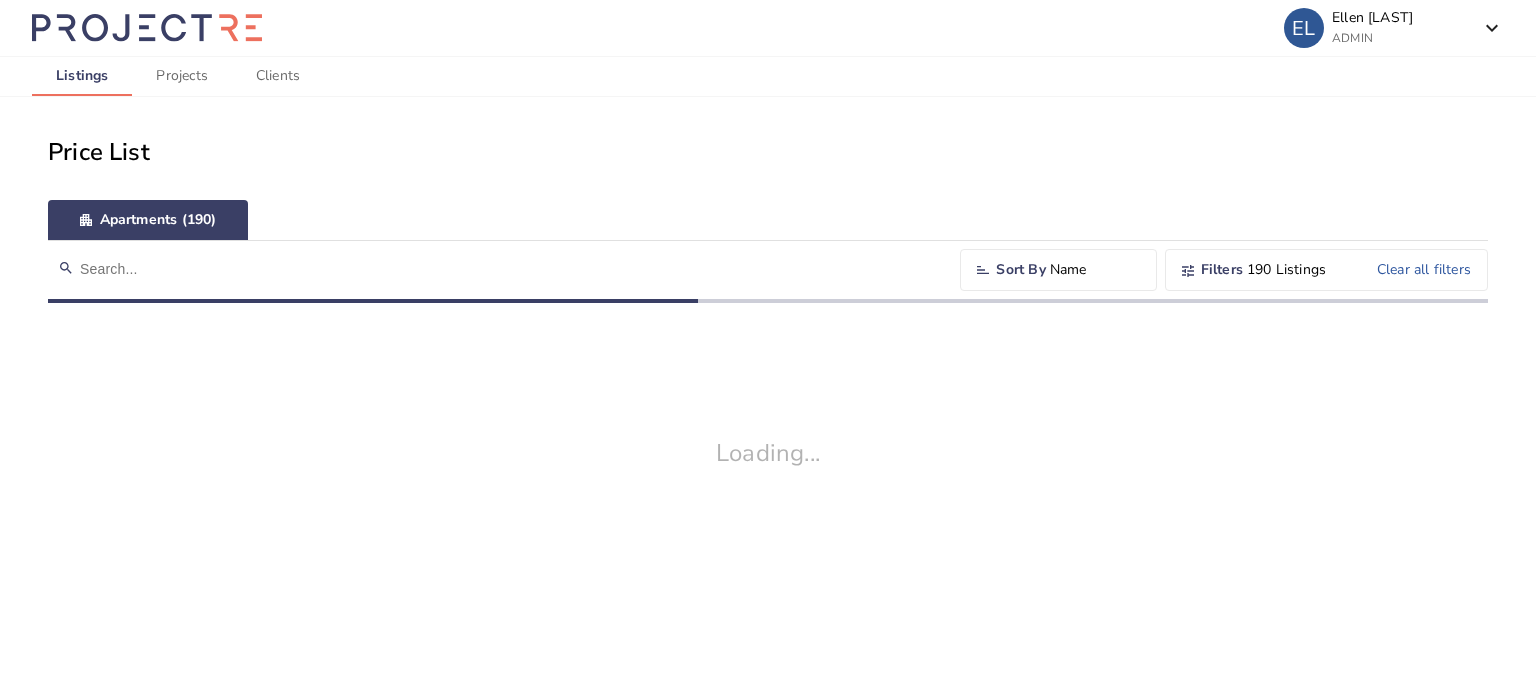 click on "Apartments (190)" at bounding box center [768, 220] 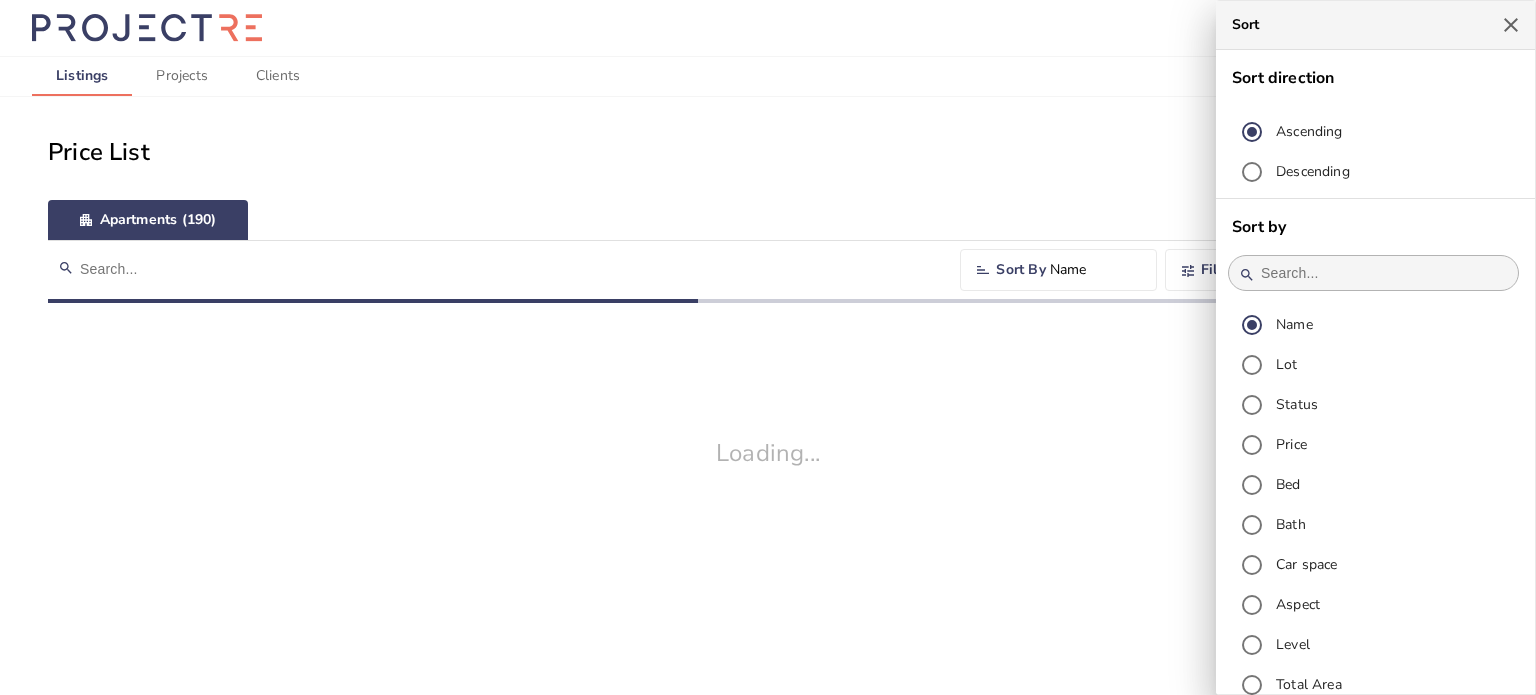 click at bounding box center (768, 347) 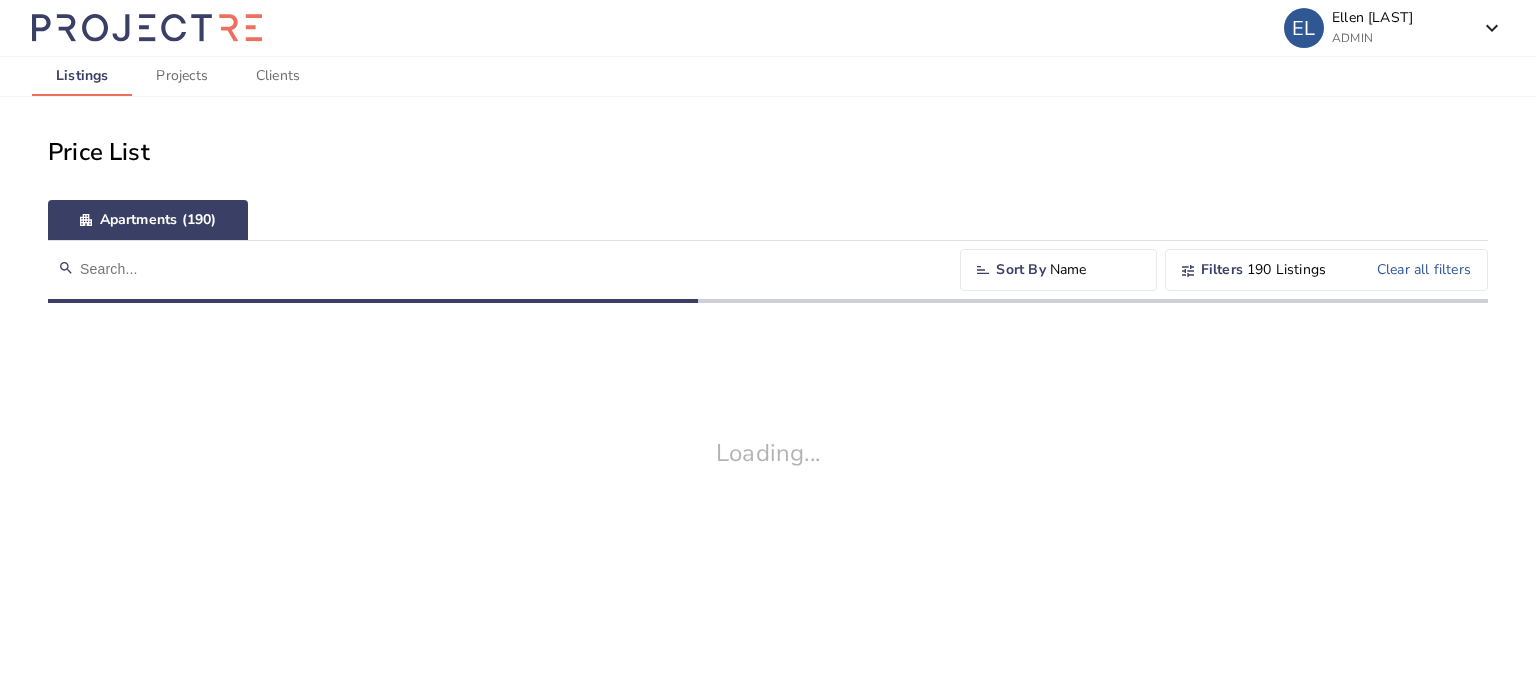 click at bounding box center (496, 269) 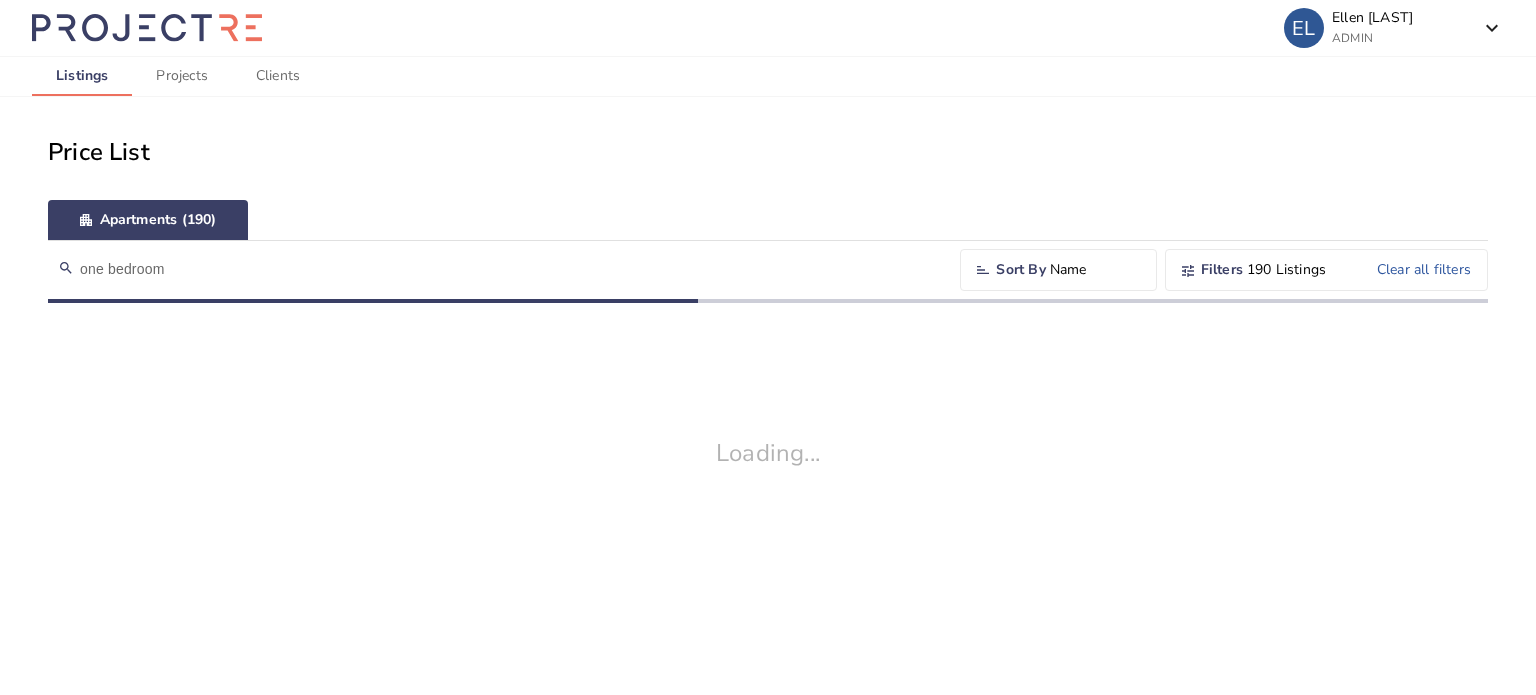 type on "one bedroom" 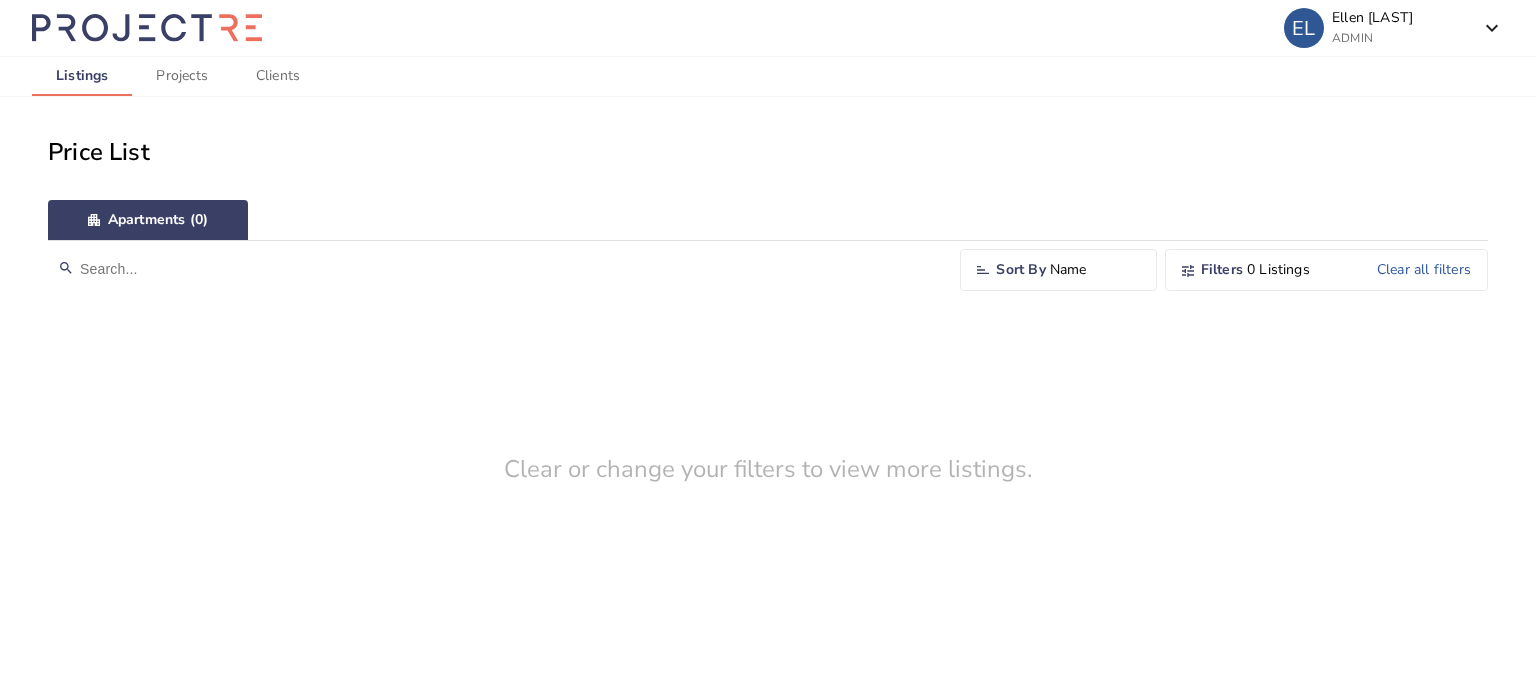 type 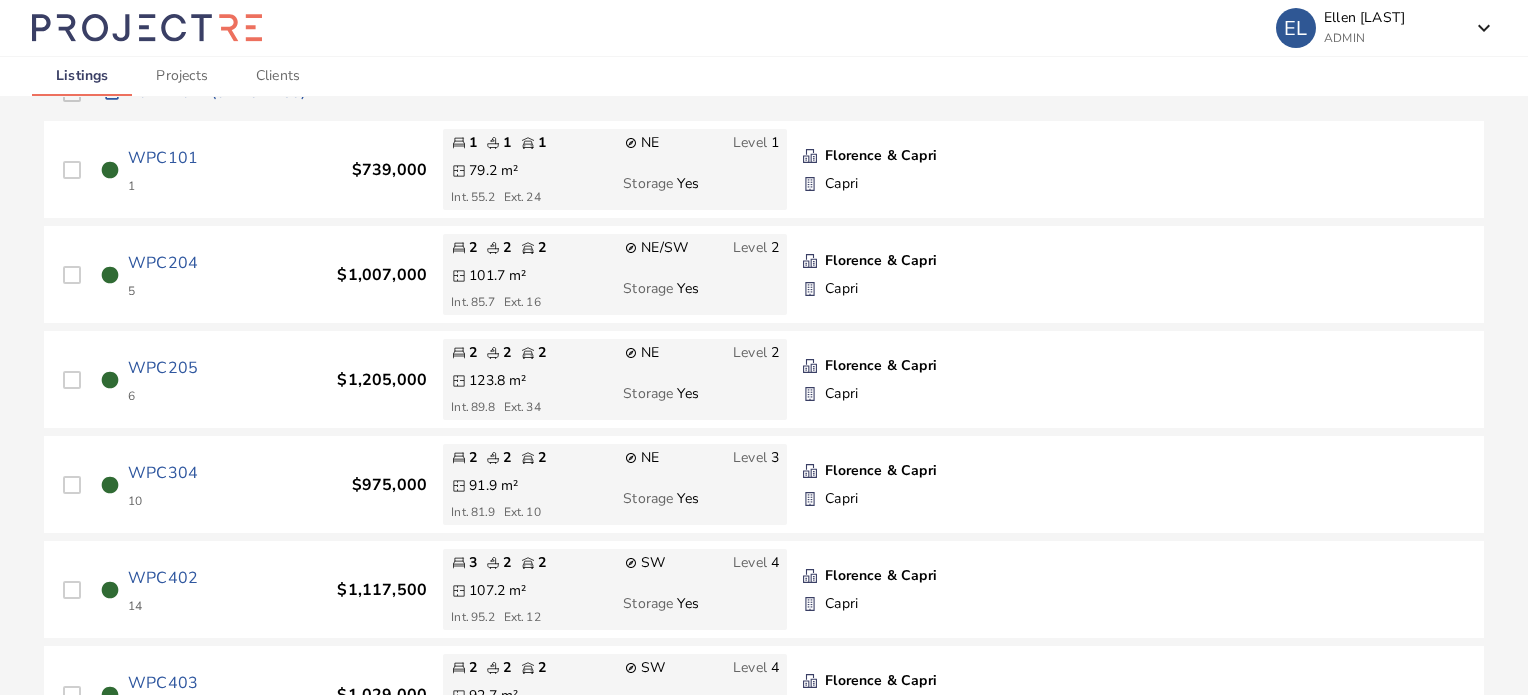 scroll, scrollTop: 0, scrollLeft: 0, axis: both 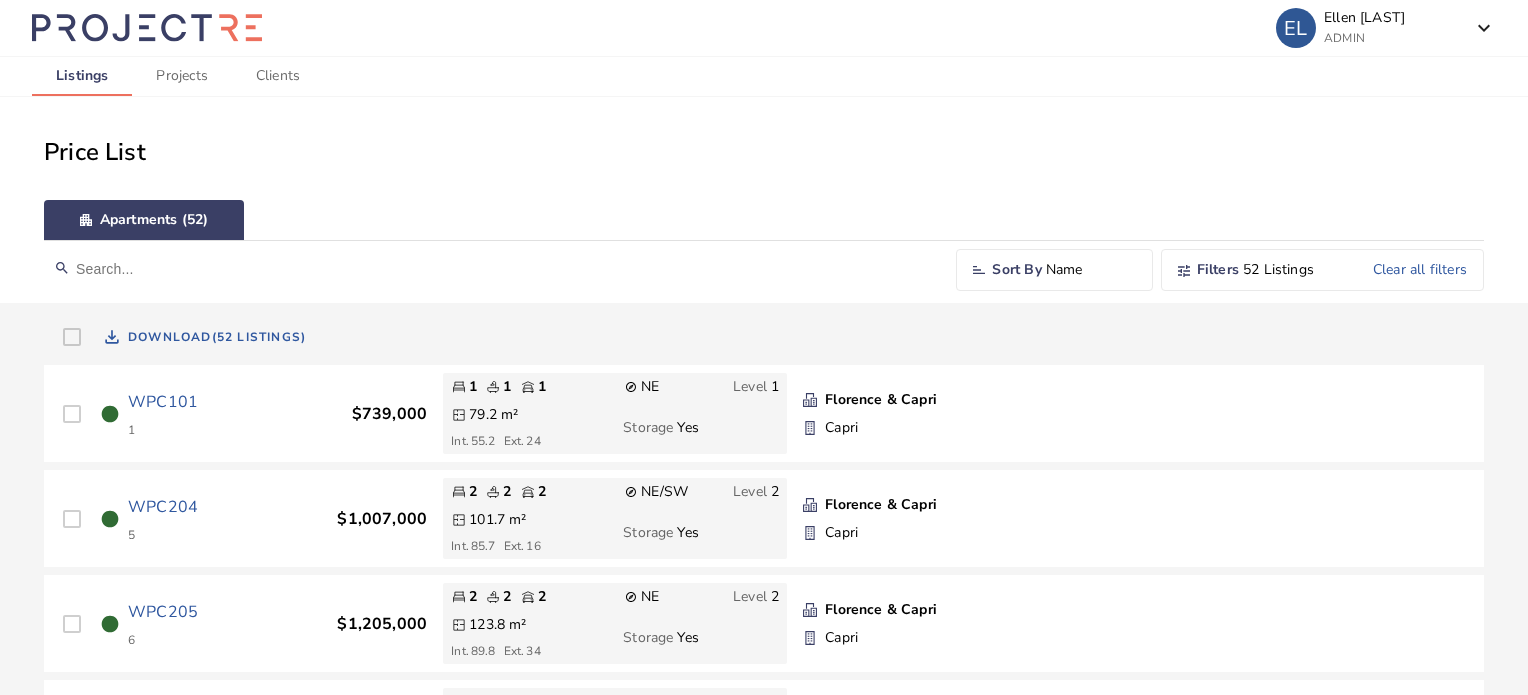 click on "Clear all filters" at bounding box center [1402, 270] 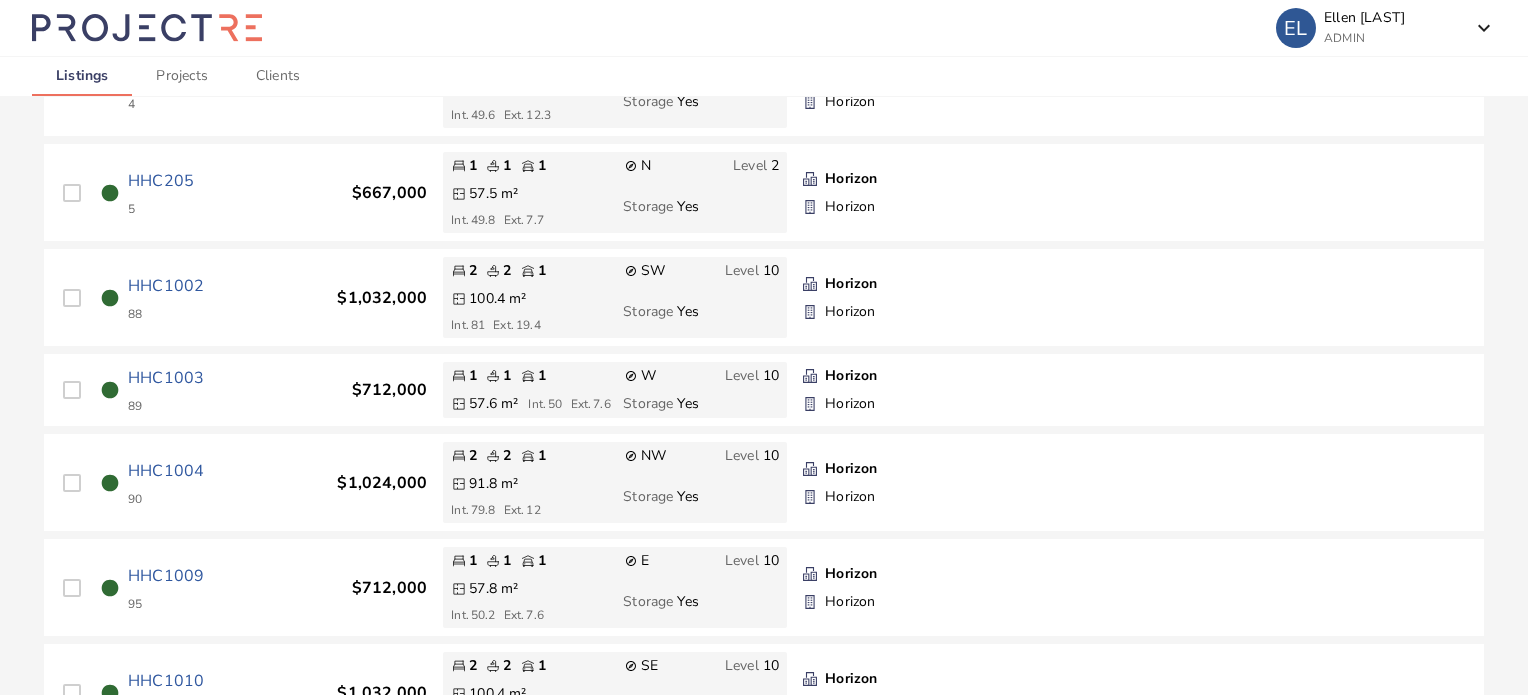 scroll, scrollTop: 0, scrollLeft: 0, axis: both 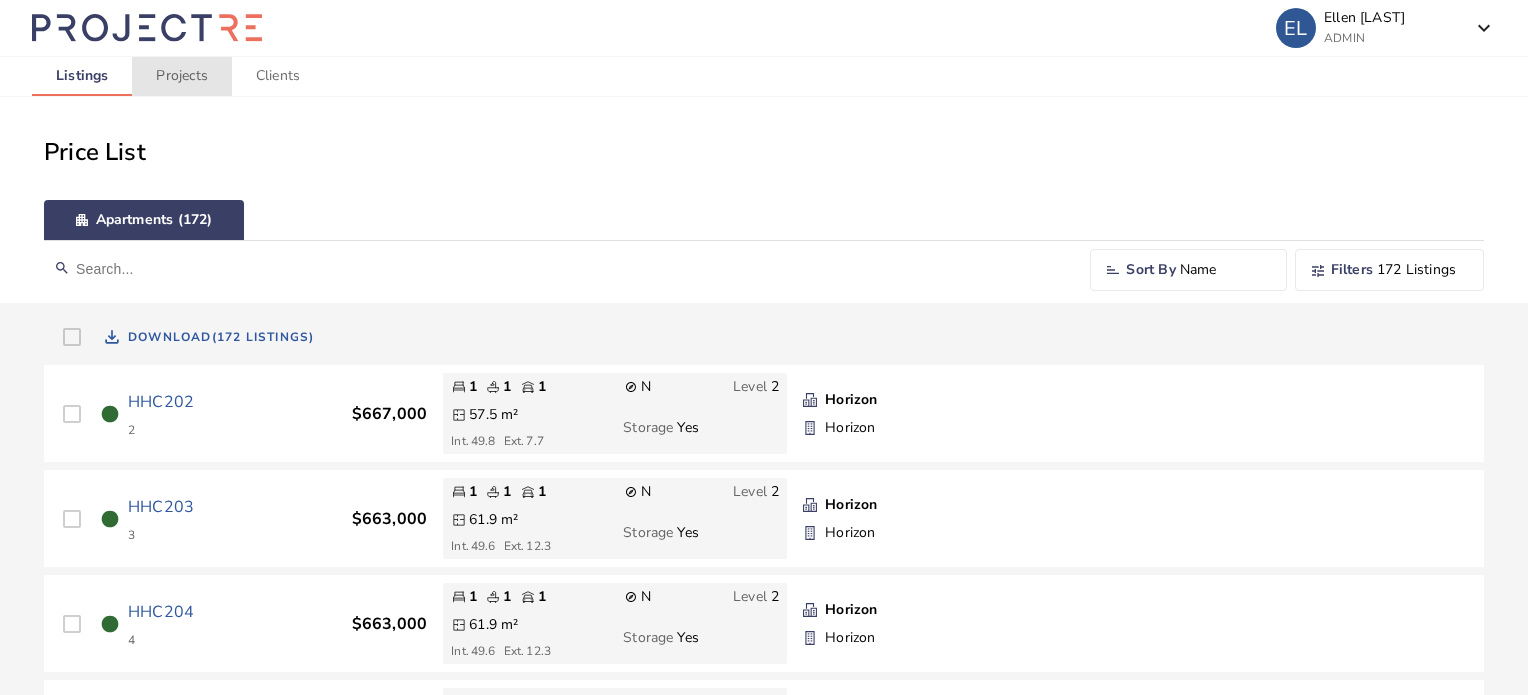 click on "Projects" at bounding box center [181, 76] 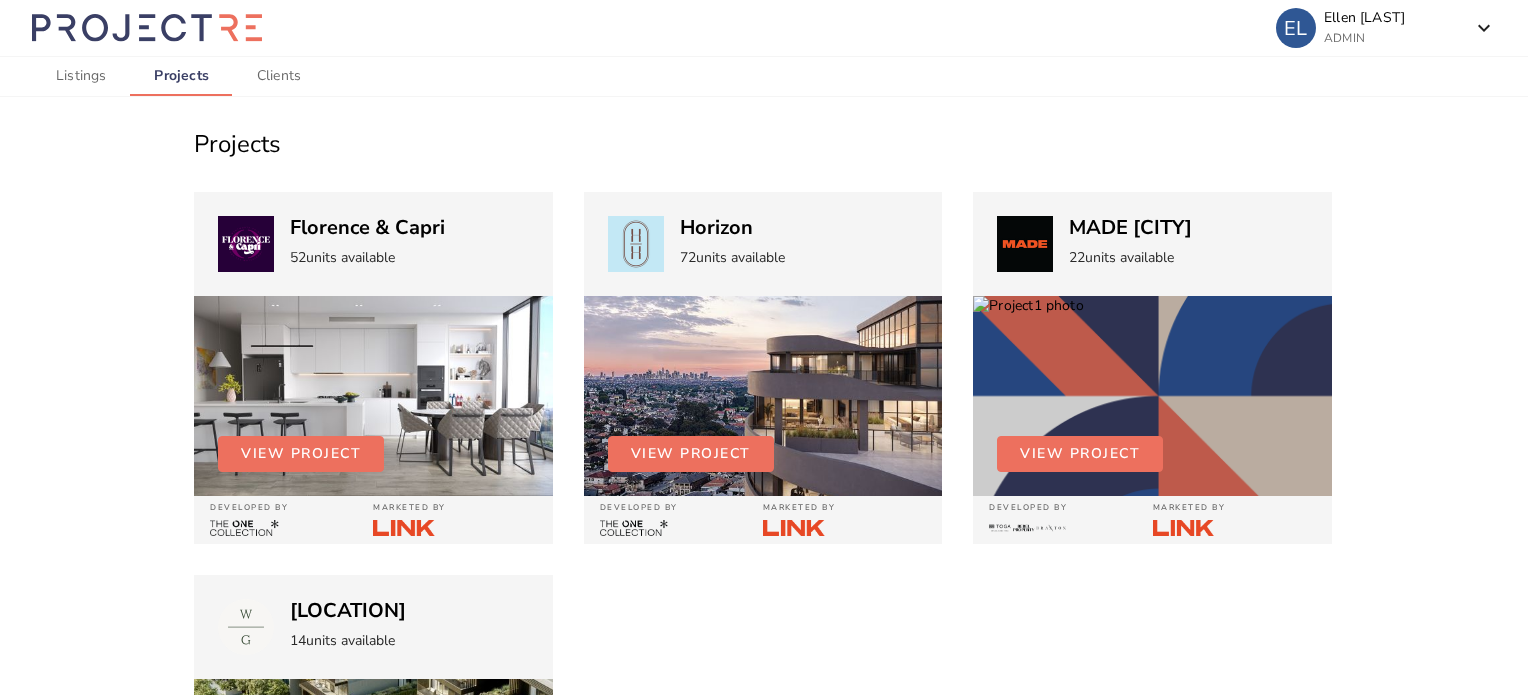 click on "Florence & Capri" at bounding box center (367, 228) 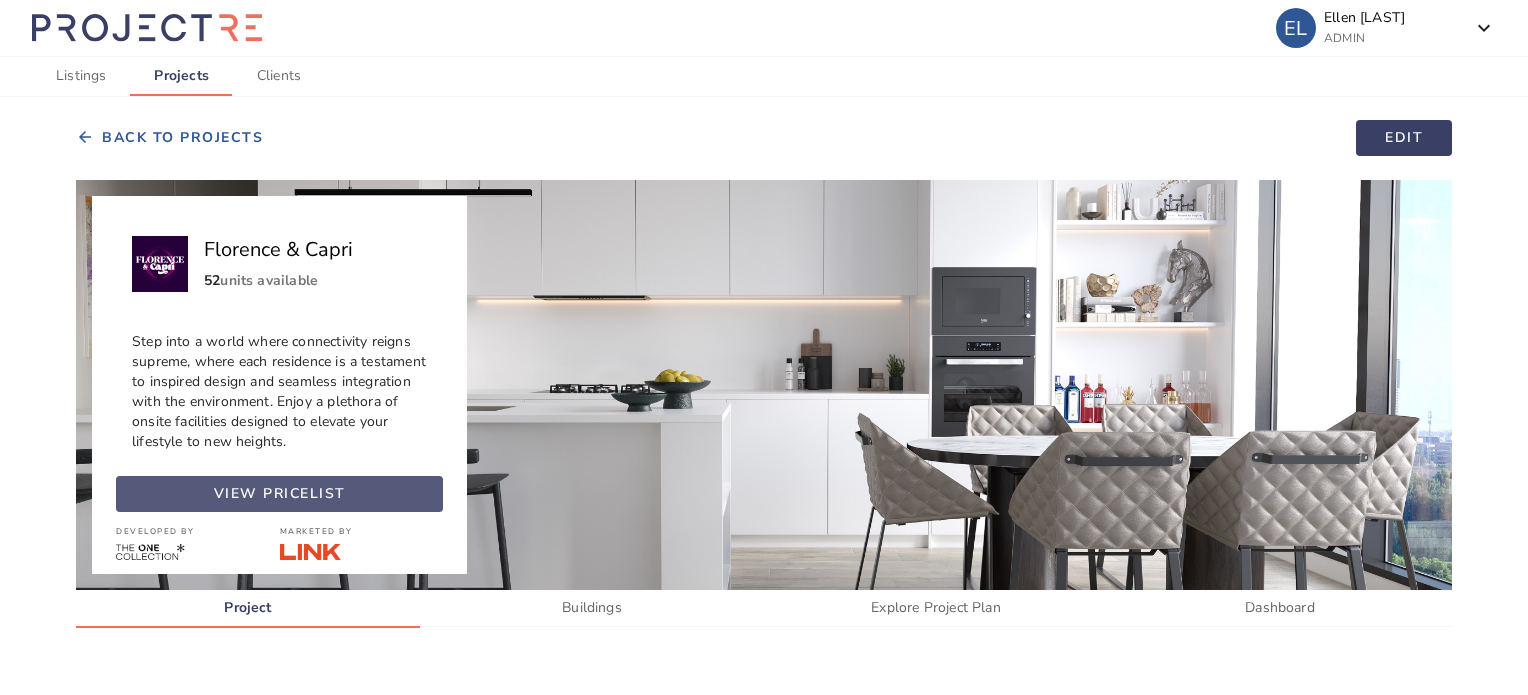 click on "view pricelist" at bounding box center [280, 494] 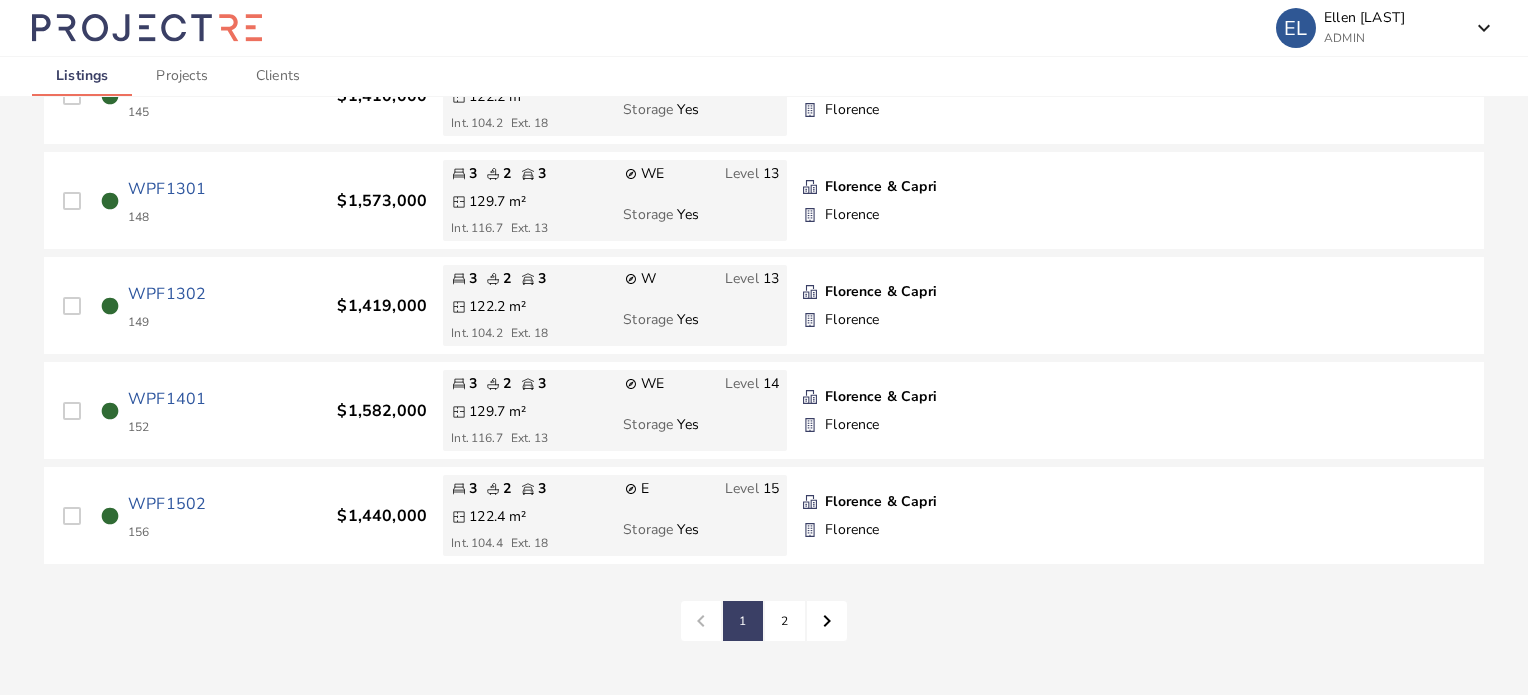 scroll, scrollTop: 4595, scrollLeft: 0, axis: vertical 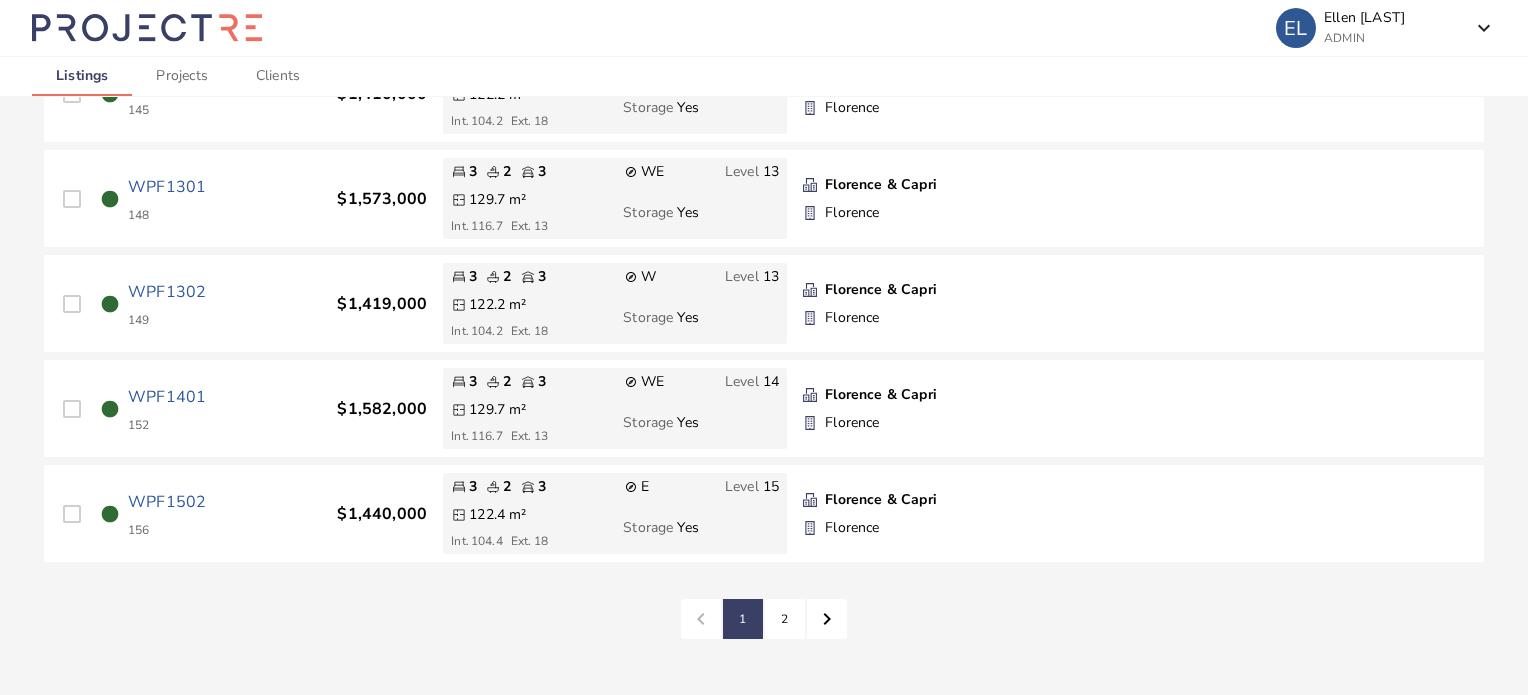 click on "2" at bounding box center (743, 619) 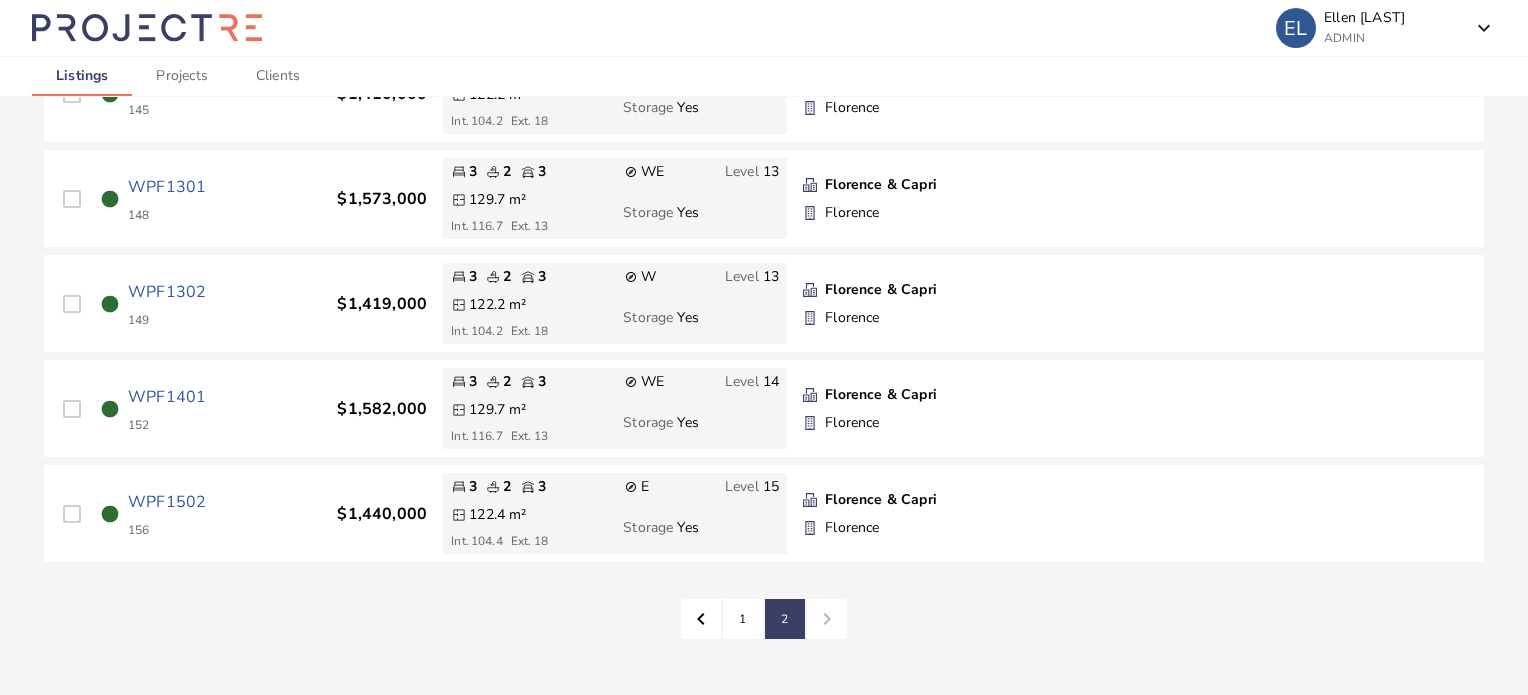 scroll, scrollTop: 0, scrollLeft: 0, axis: both 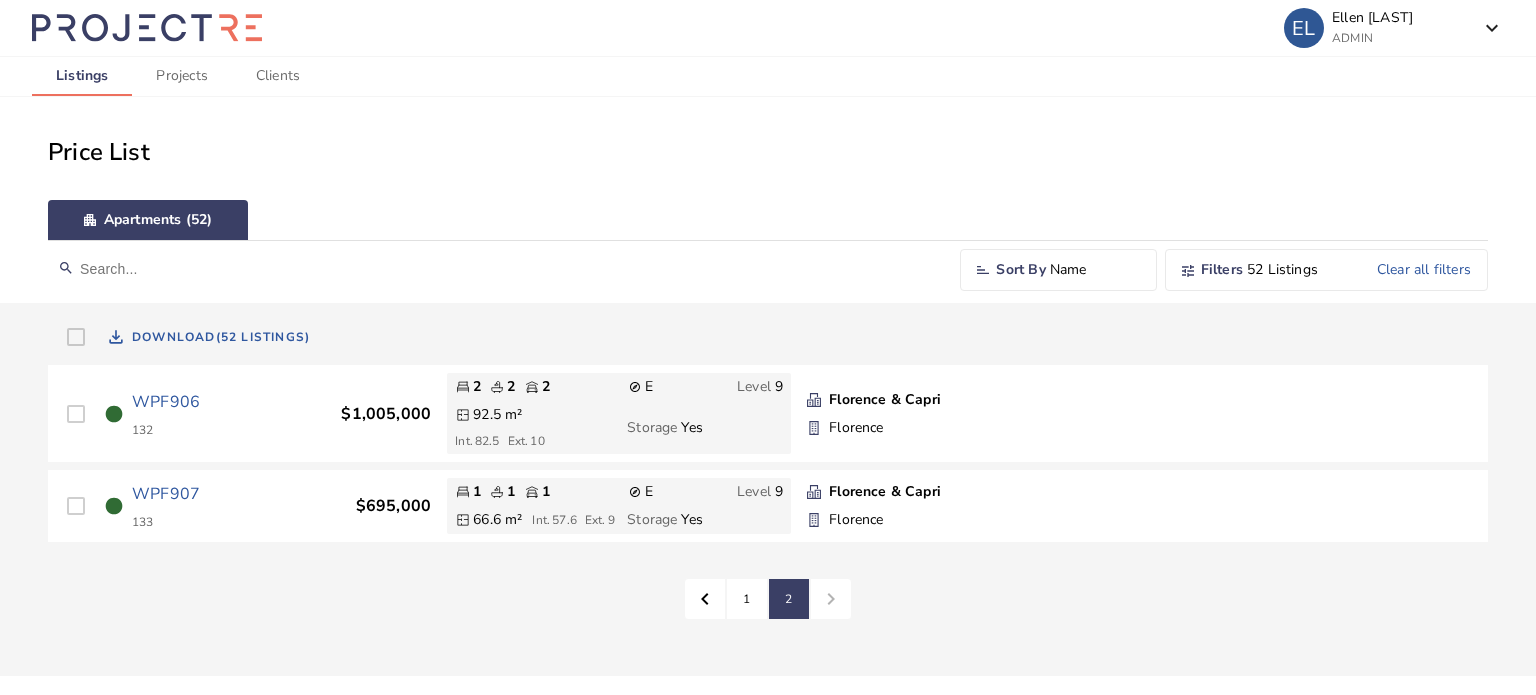 click on "1" at bounding box center (747, 599) 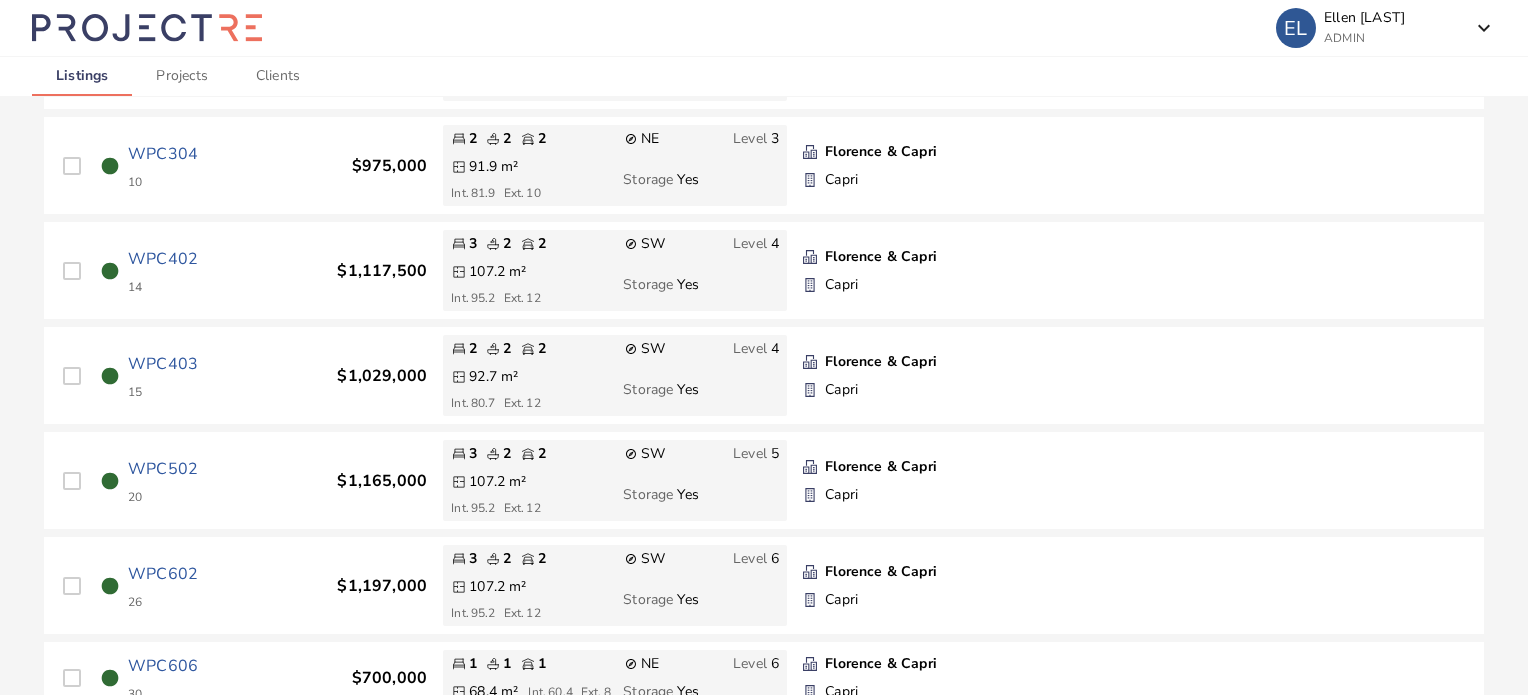 scroll, scrollTop: 560, scrollLeft: 0, axis: vertical 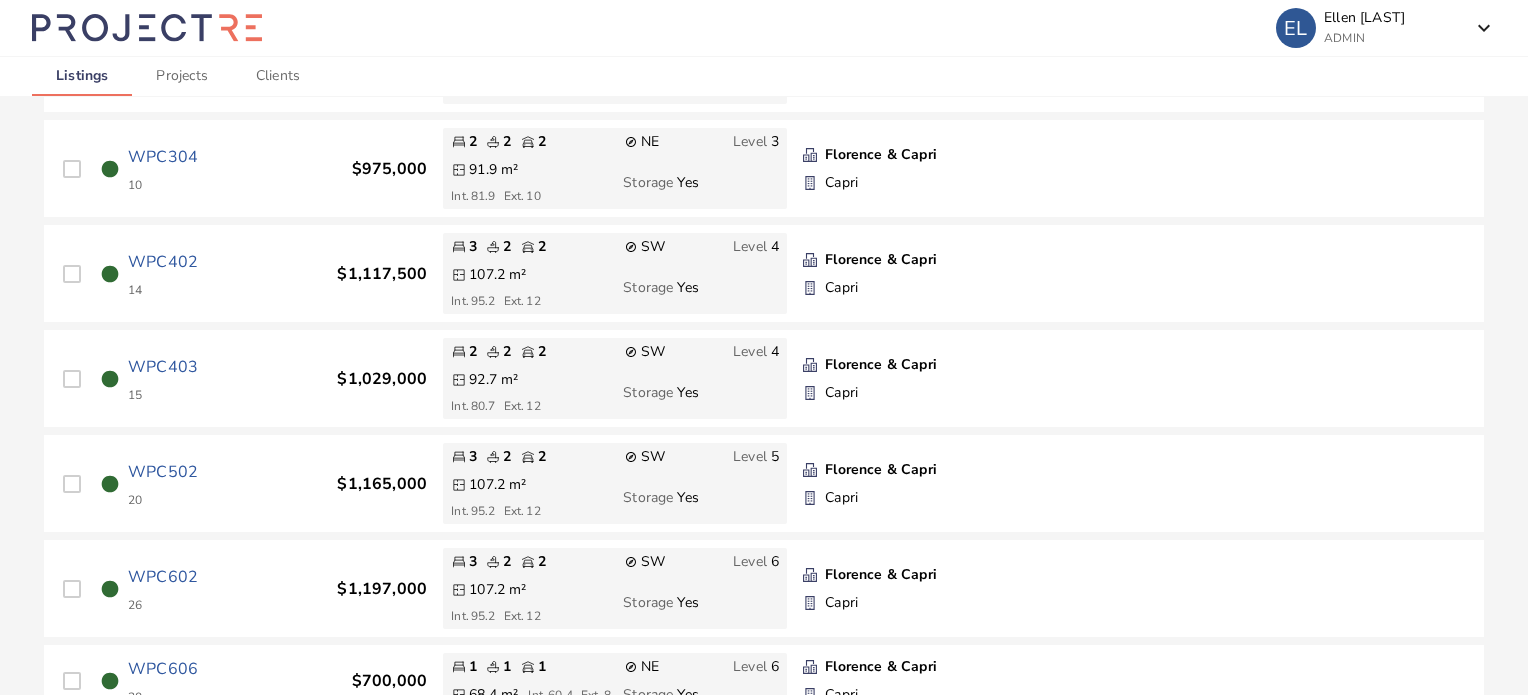 click on "107.2 m²   Int.   95.2   Ext.   12" at bounding box center (533, 497) 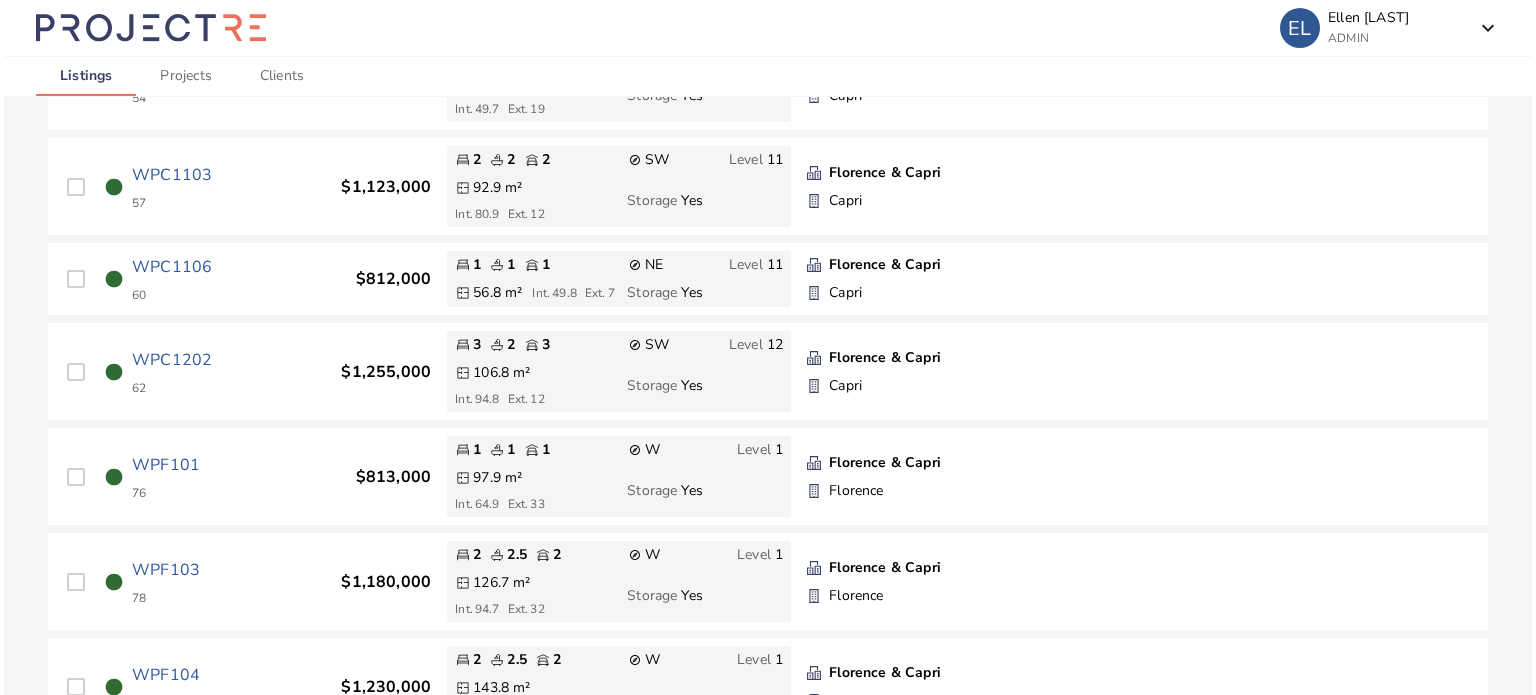 scroll, scrollTop: 1860, scrollLeft: 0, axis: vertical 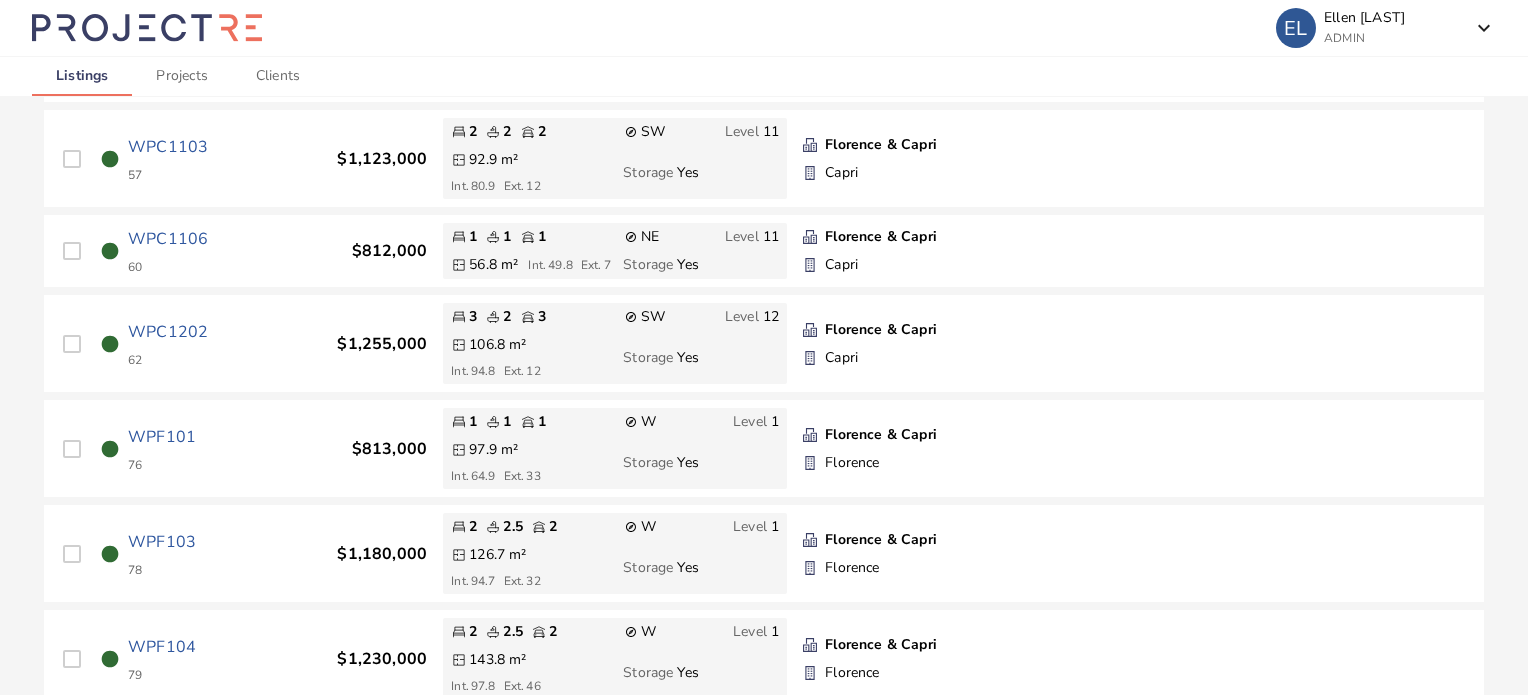 click on "WPC1106" at bounding box center (168, 239) 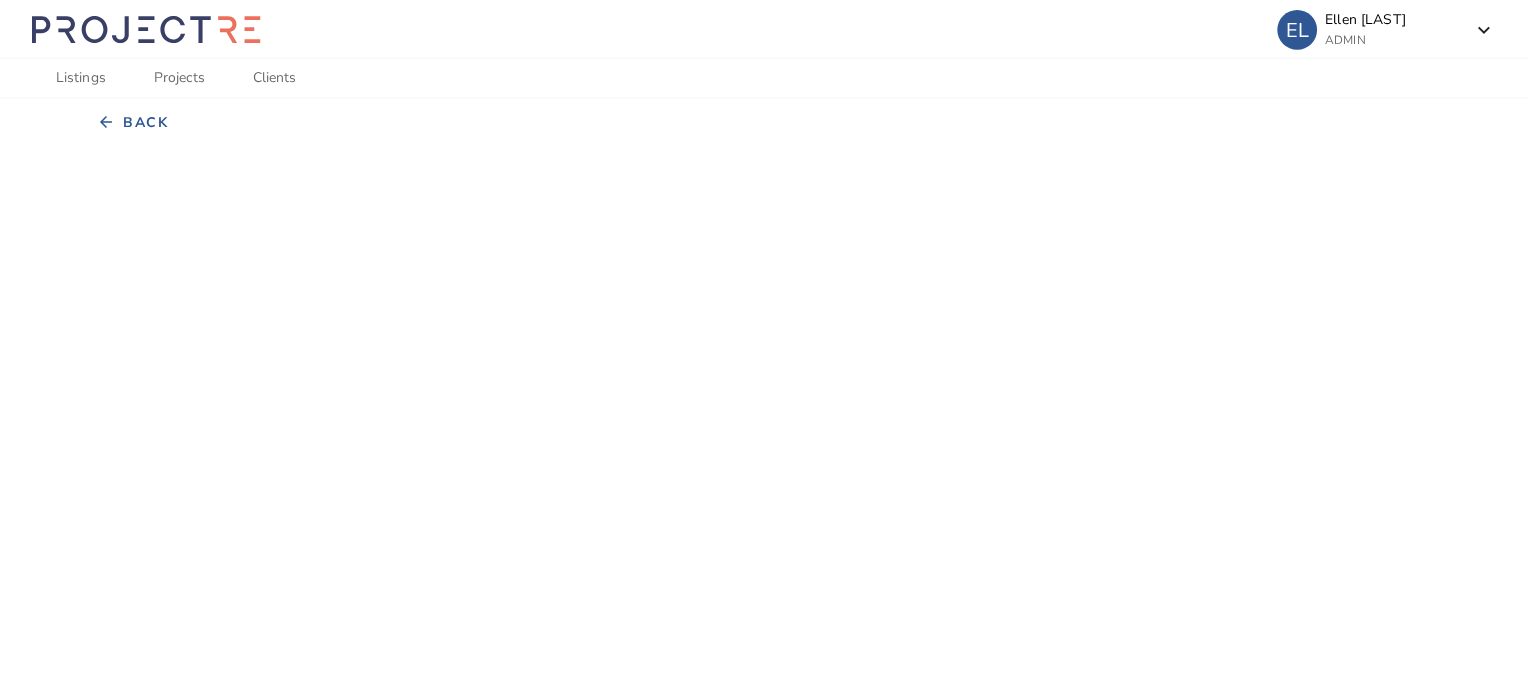 scroll, scrollTop: 0, scrollLeft: 0, axis: both 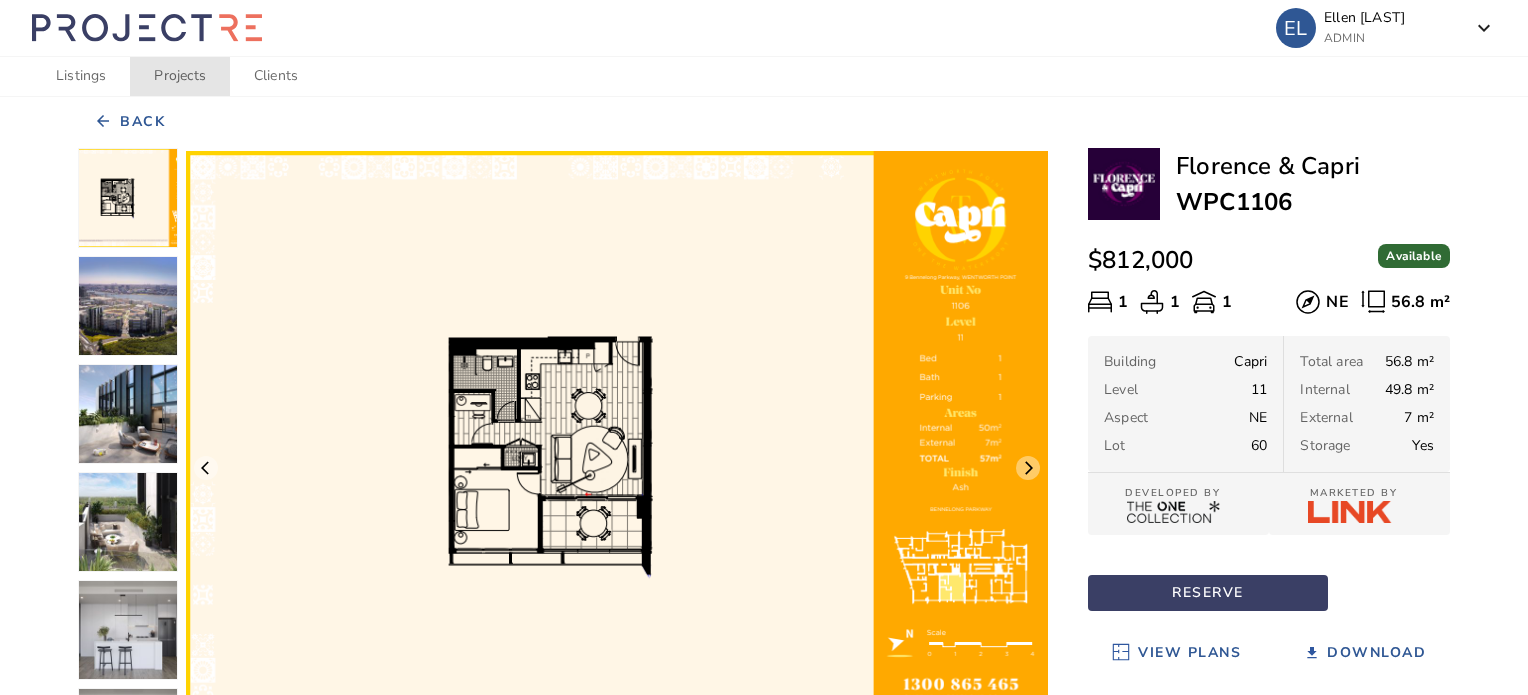 click on "Projects" at bounding box center [179, 76] 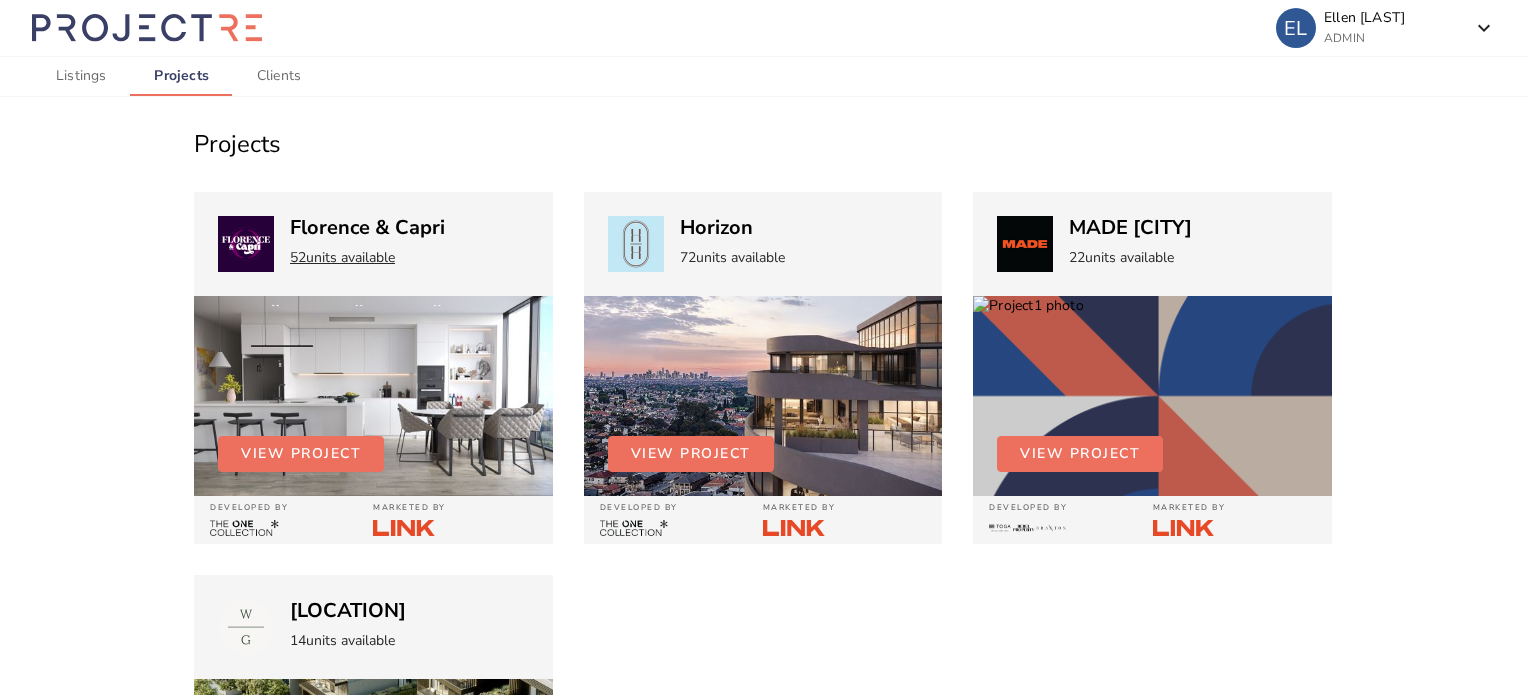 click on "52  units available" at bounding box center [342, 257] 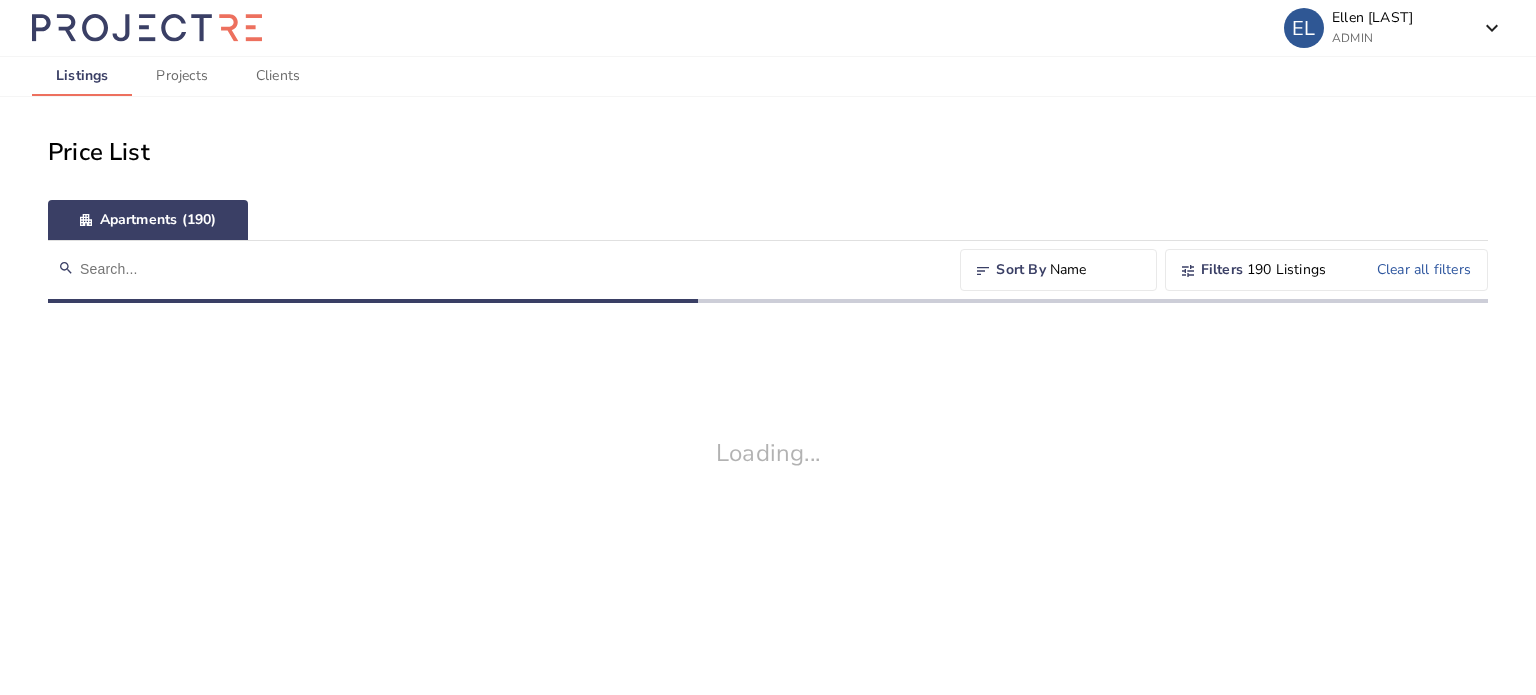 click on "Loading..." at bounding box center (768, 453) 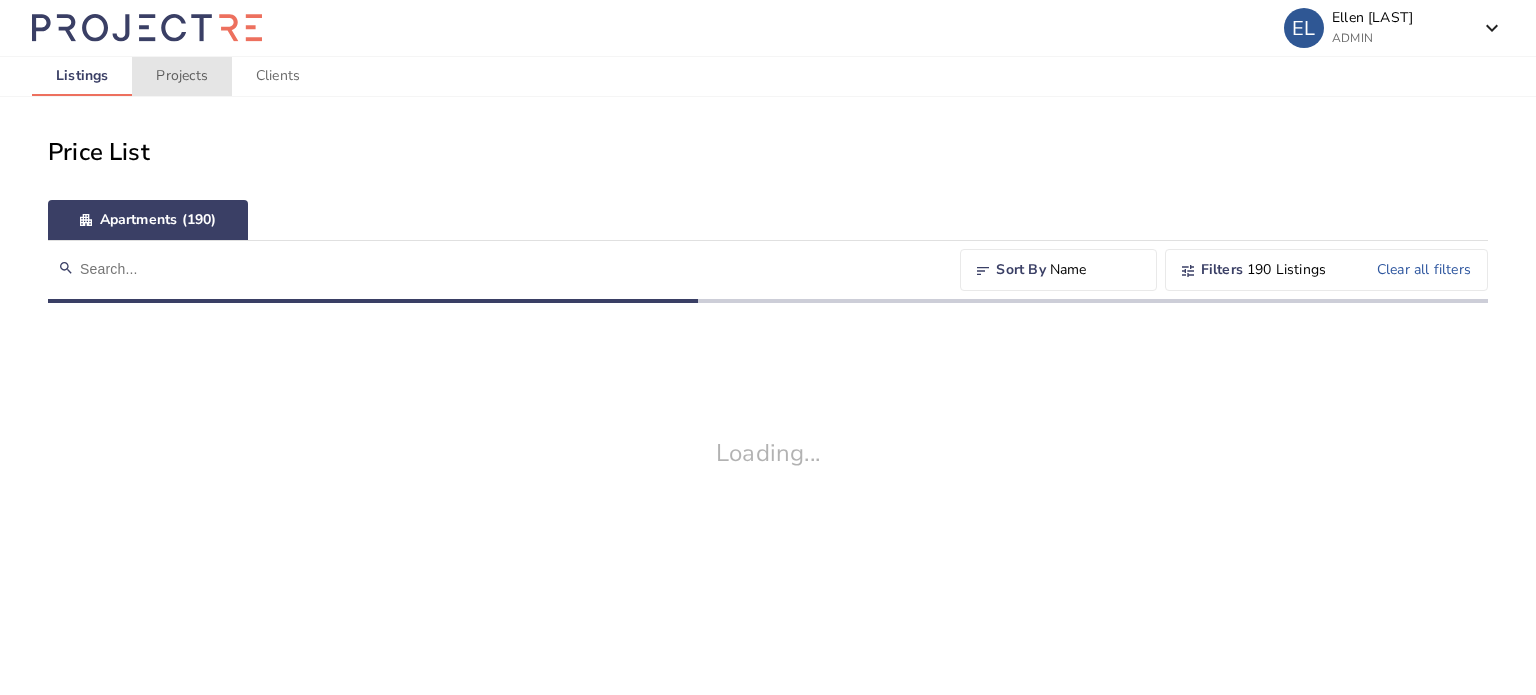 click on "Projects" at bounding box center (181, 76) 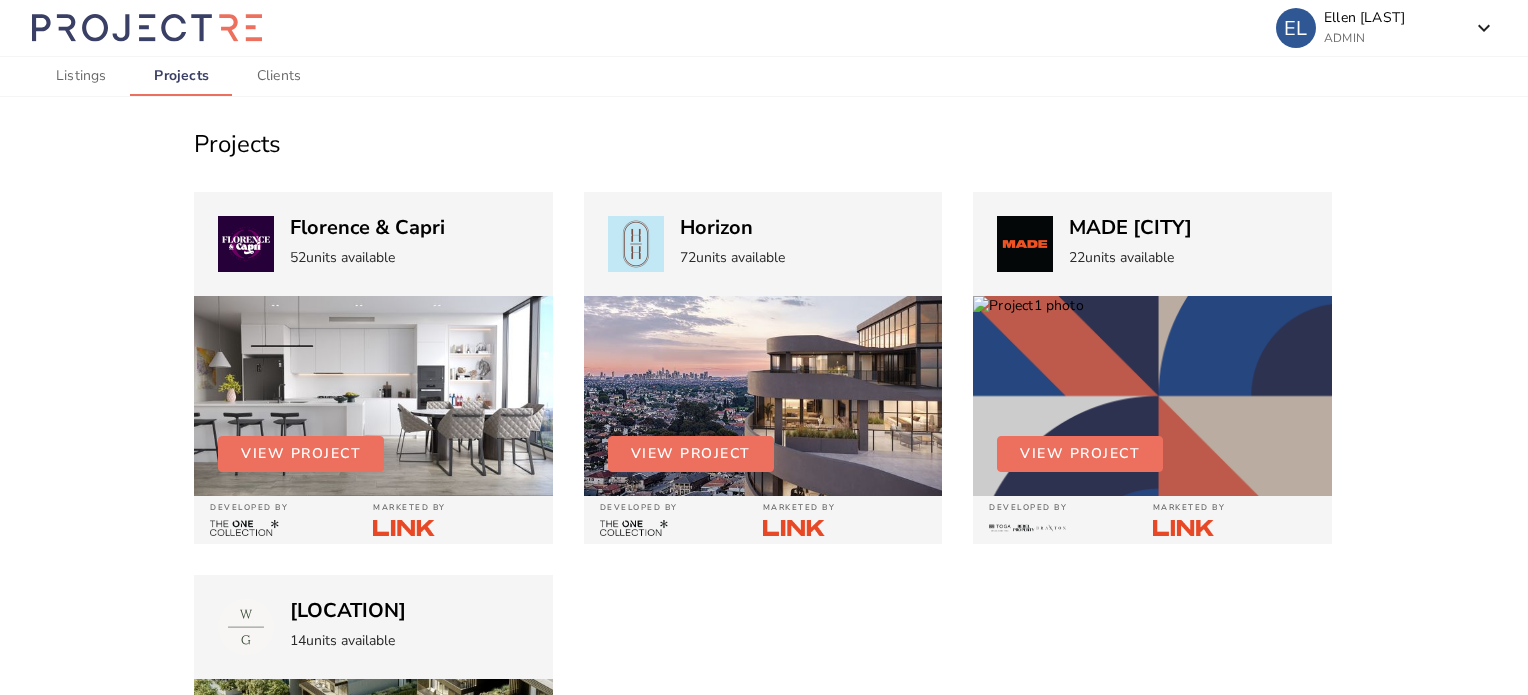 click on "Florence & Capri" at bounding box center [367, 228] 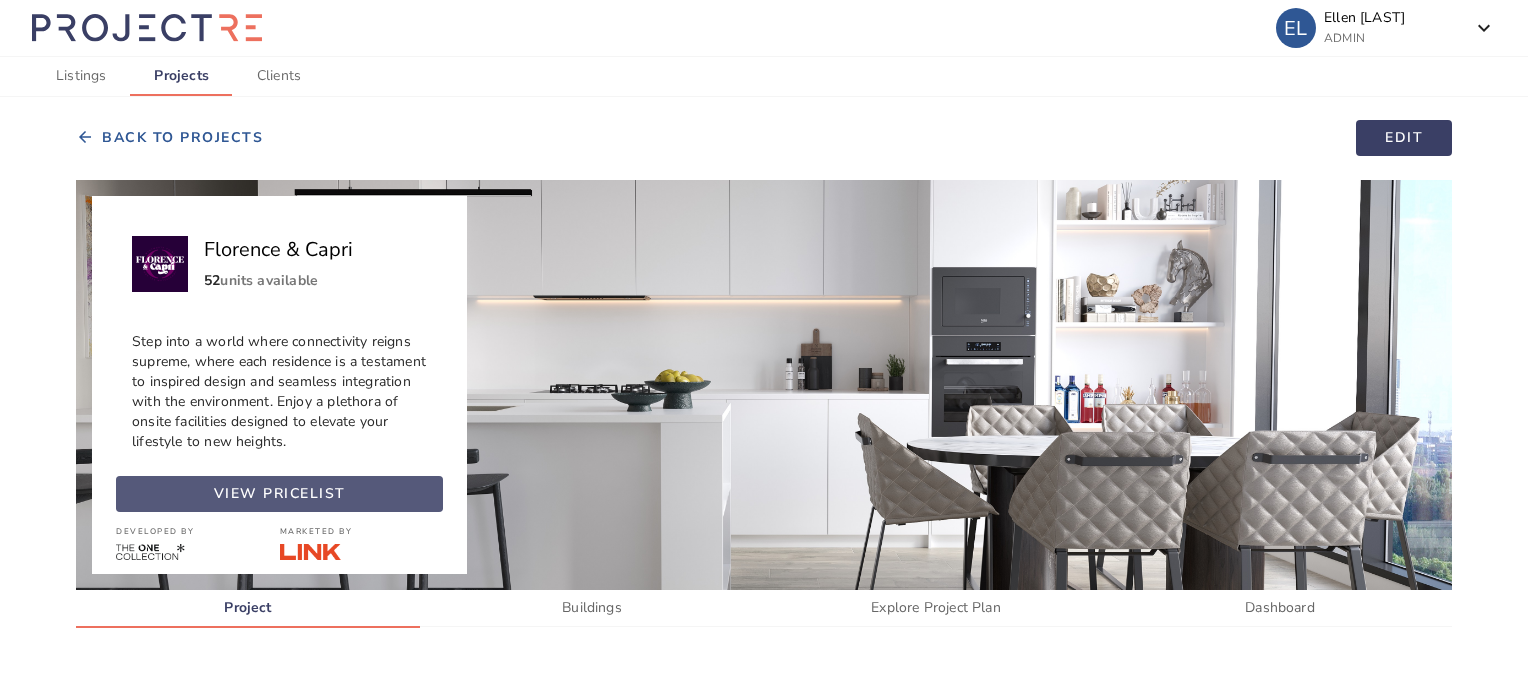 click at bounding box center [279, 494] 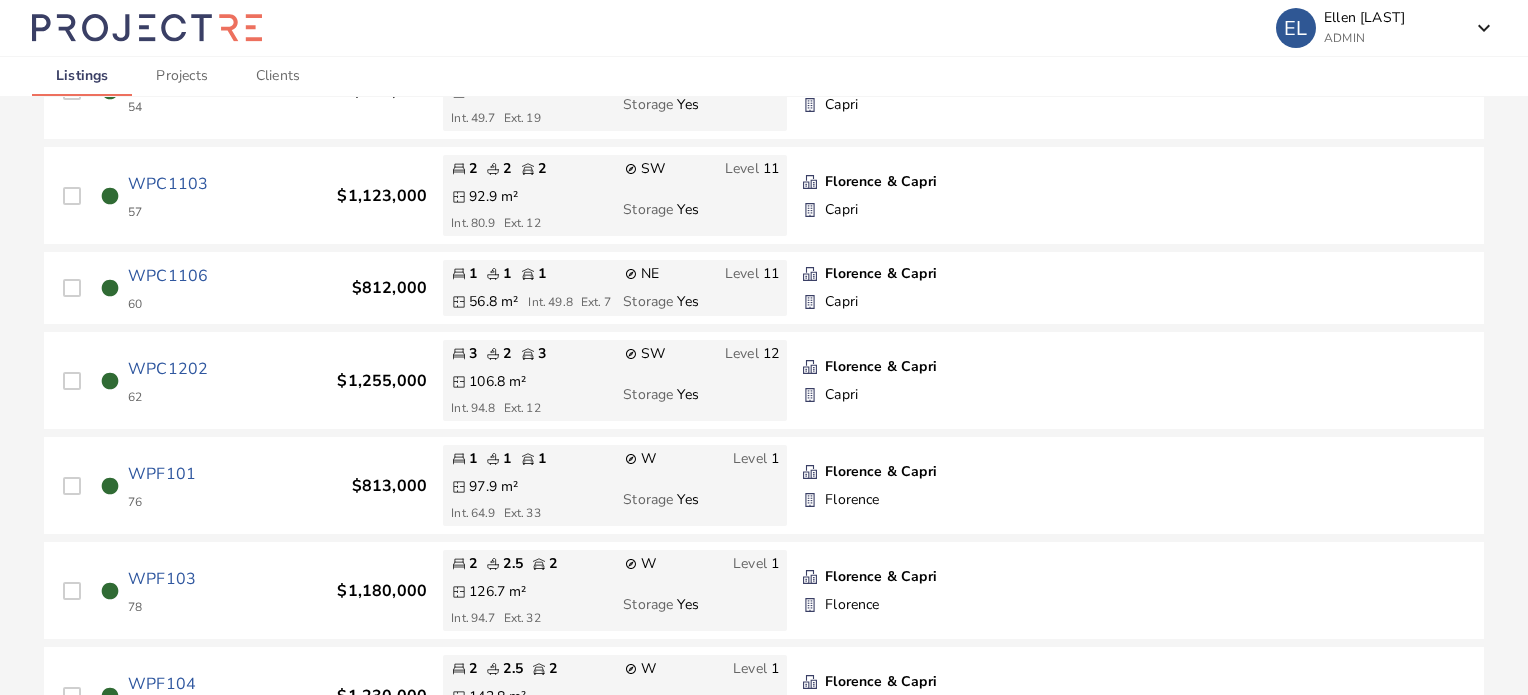 scroll, scrollTop: 1814, scrollLeft: 0, axis: vertical 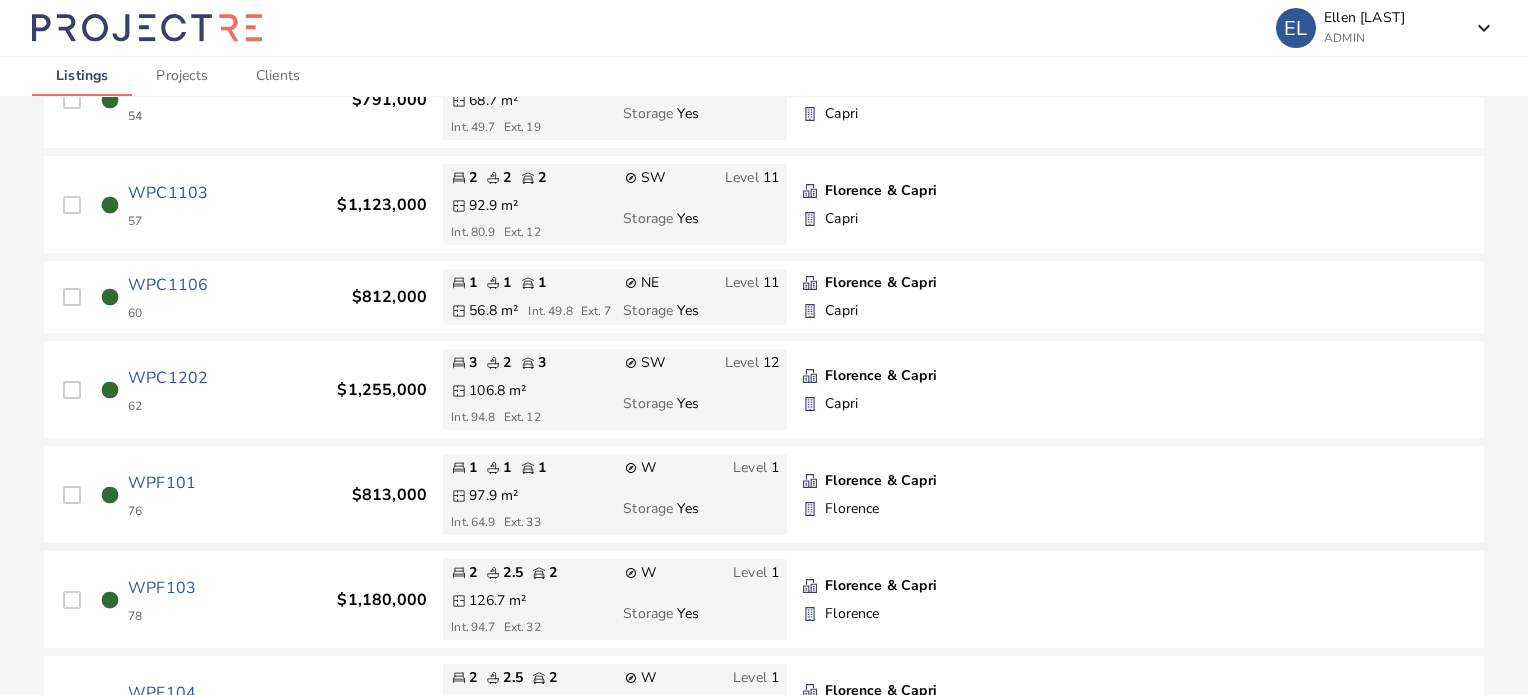 click on "WPC1106" at bounding box center (168, 285) 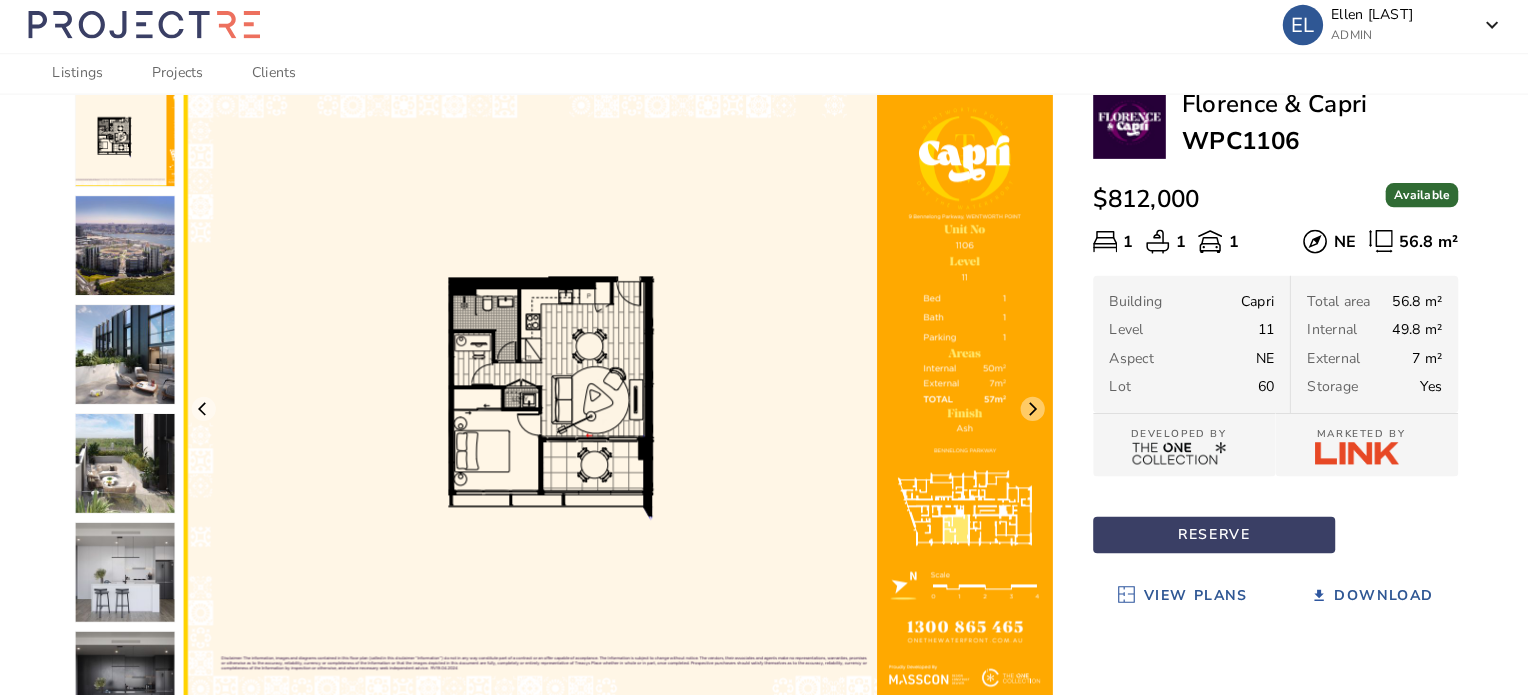 scroll, scrollTop: 59, scrollLeft: 0, axis: vertical 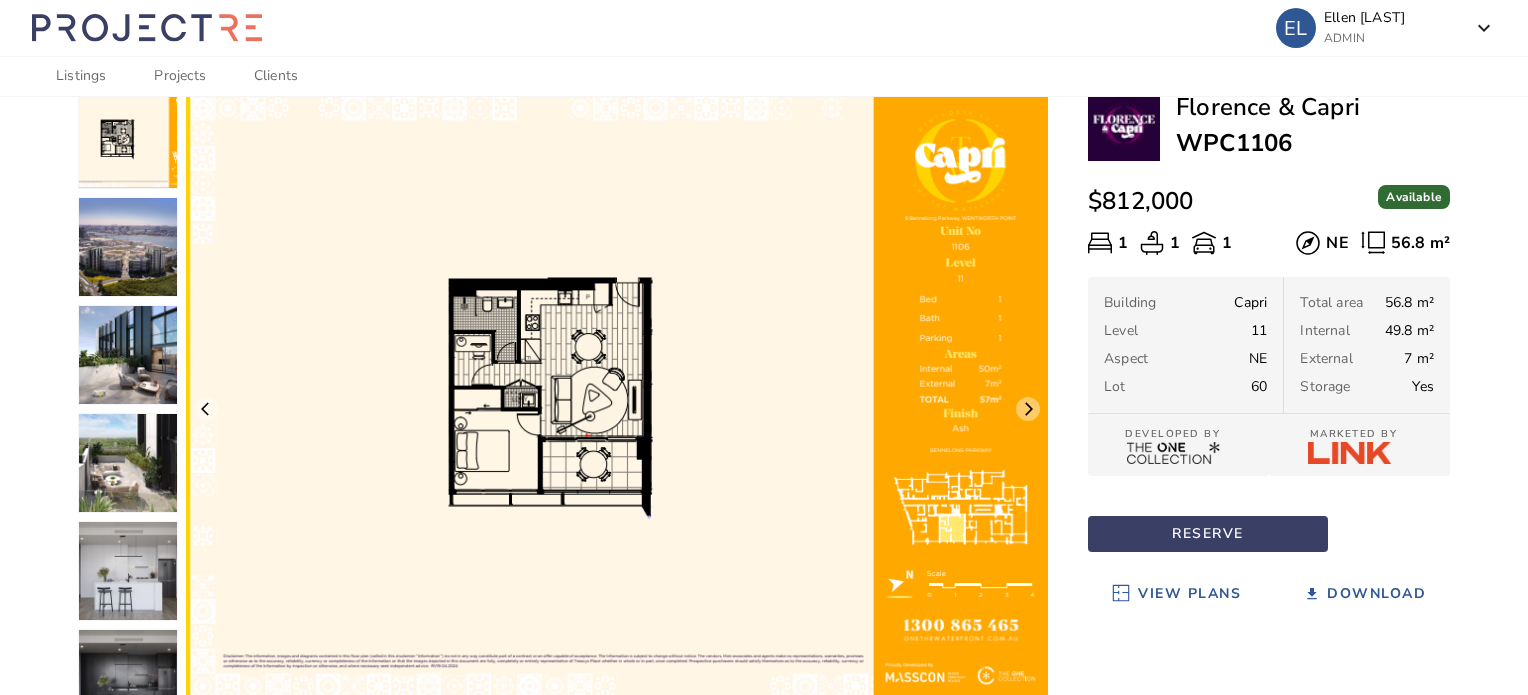 click at bounding box center [617, 396] 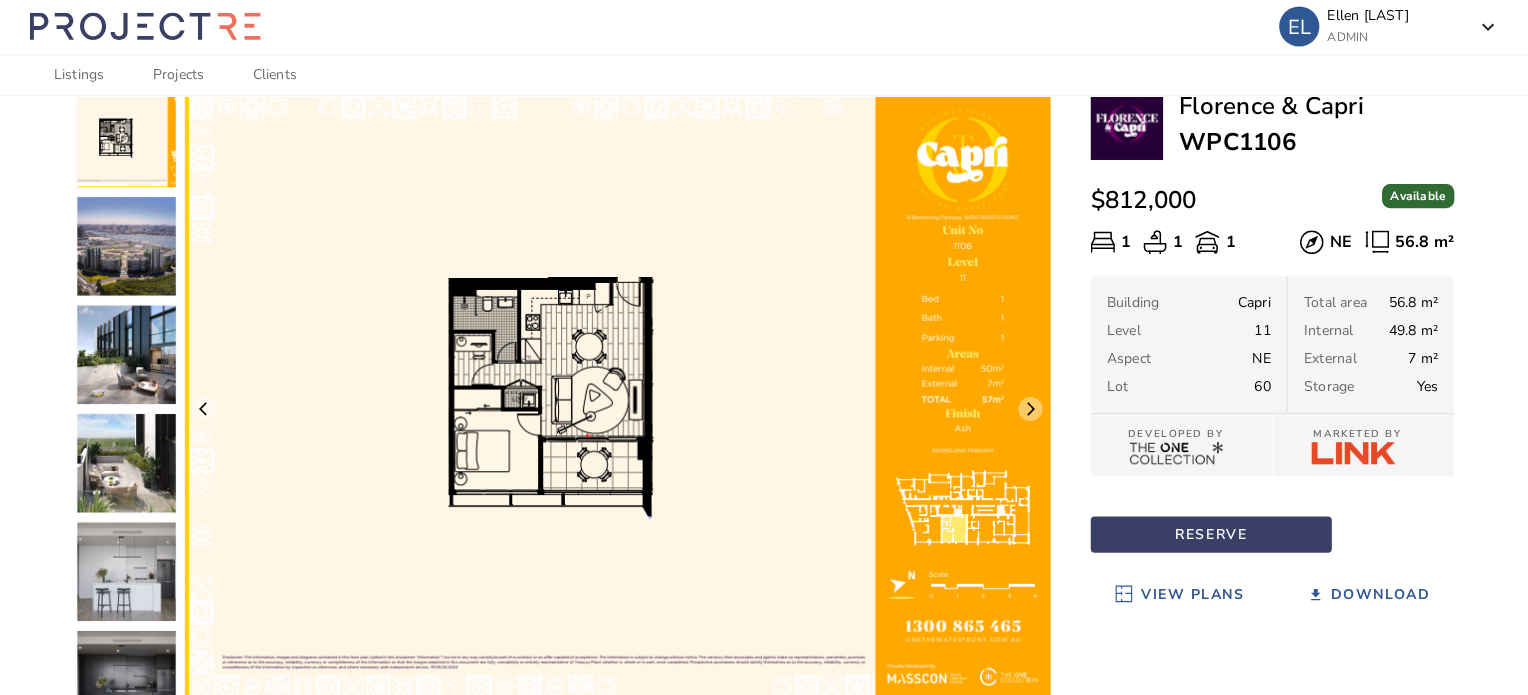 scroll, scrollTop: 59, scrollLeft: 0, axis: vertical 